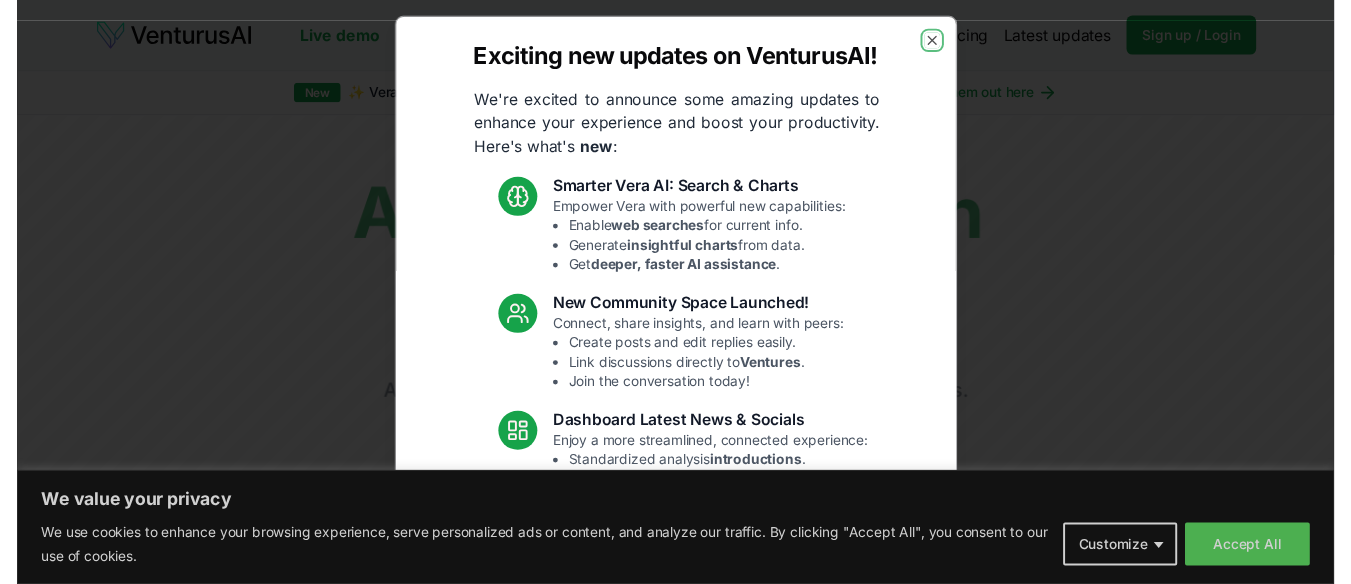 scroll, scrollTop: 0, scrollLeft: 0, axis: both 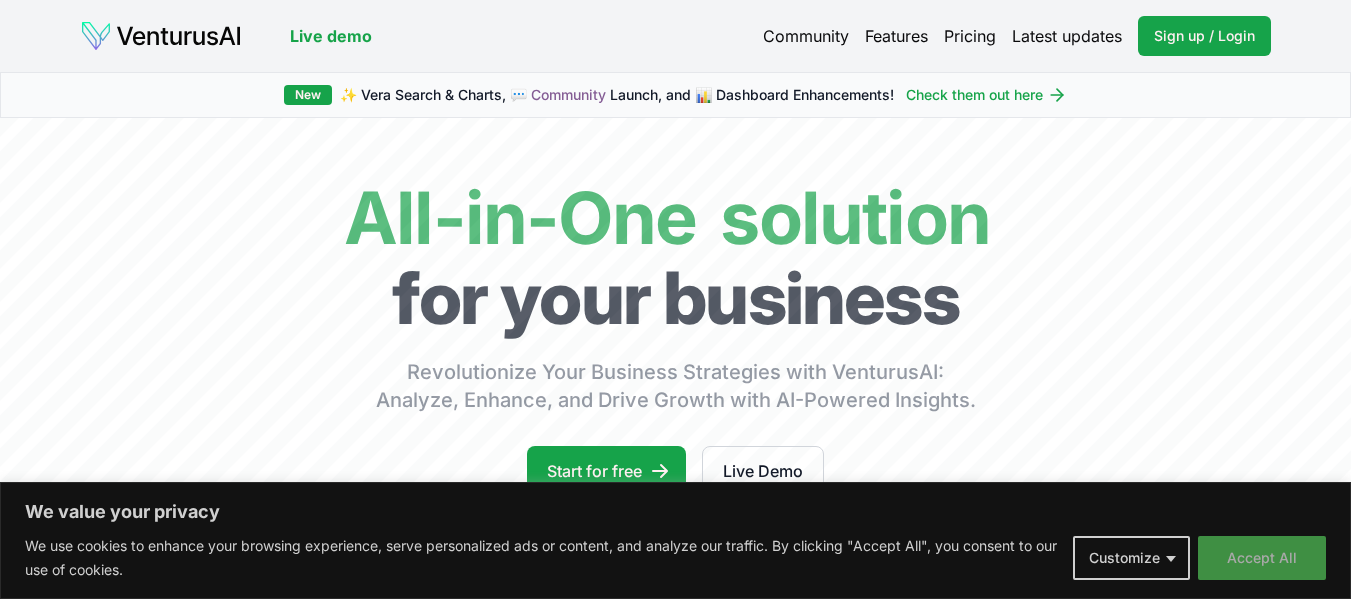 click on "Accept All" at bounding box center [1262, 558] 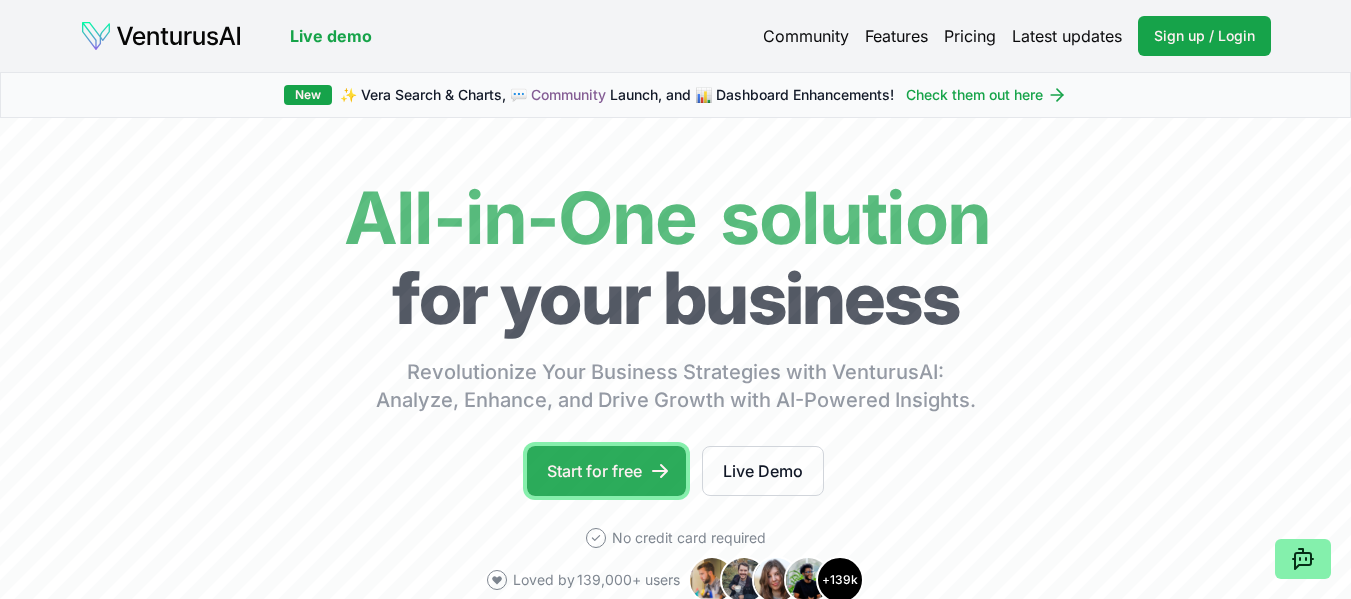 click on "Start for free" at bounding box center (606, 471) 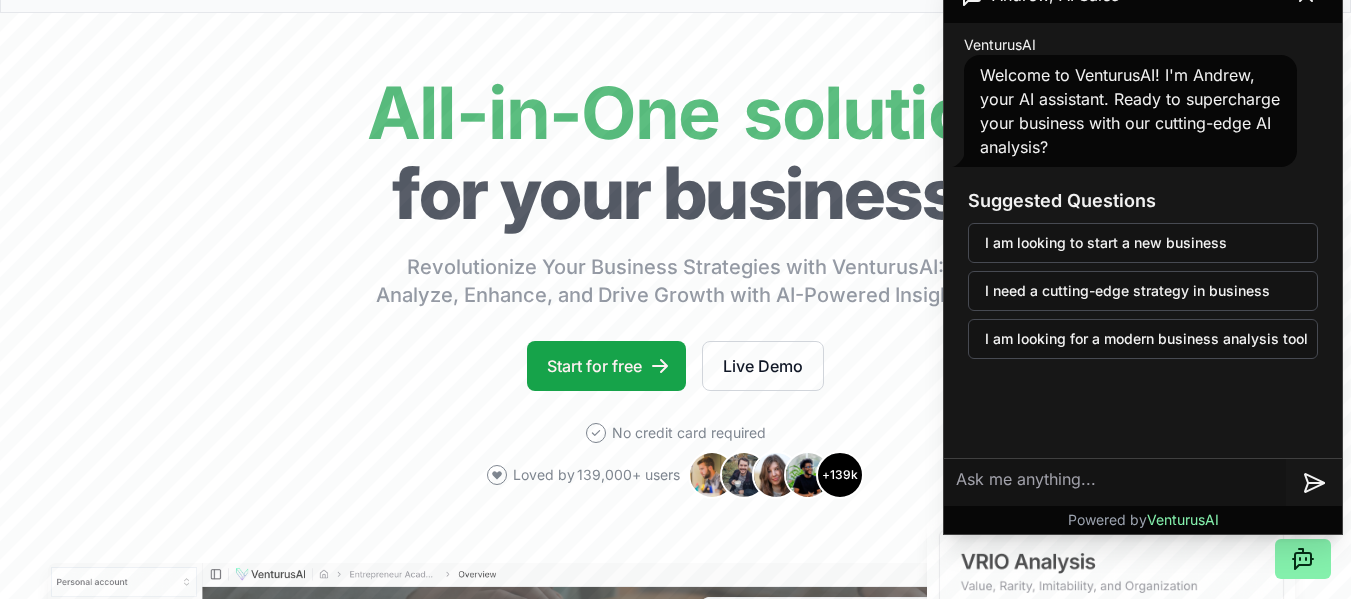 scroll, scrollTop: 0, scrollLeft: 0, axis: both 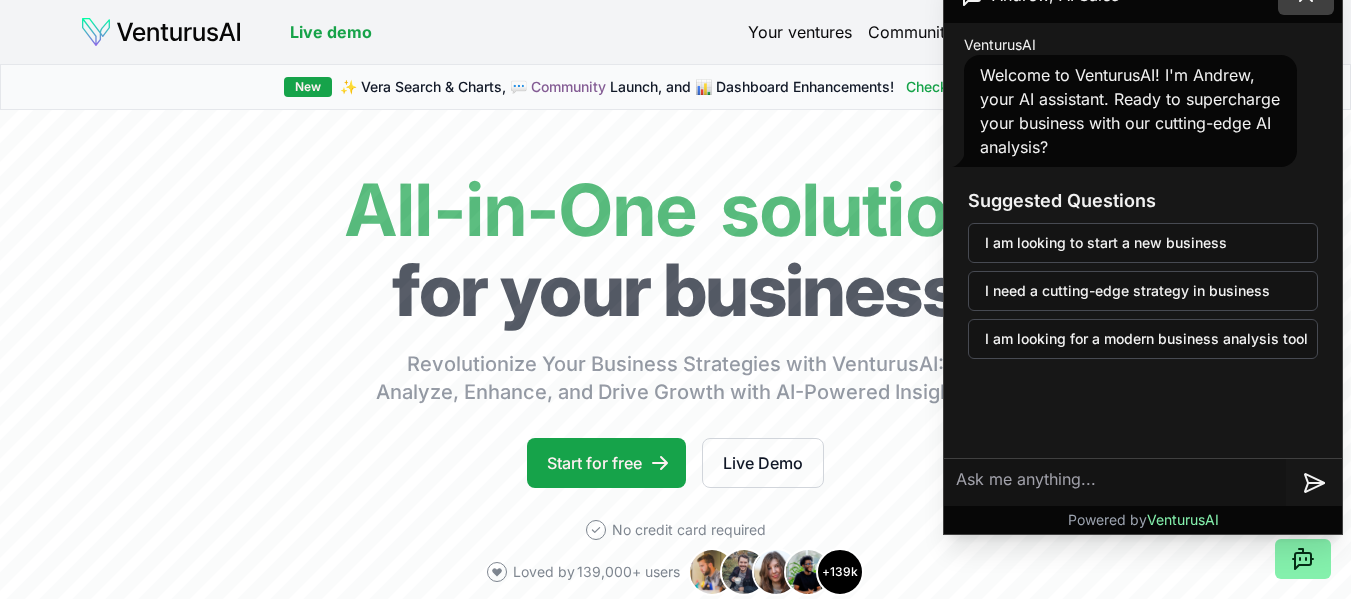 click 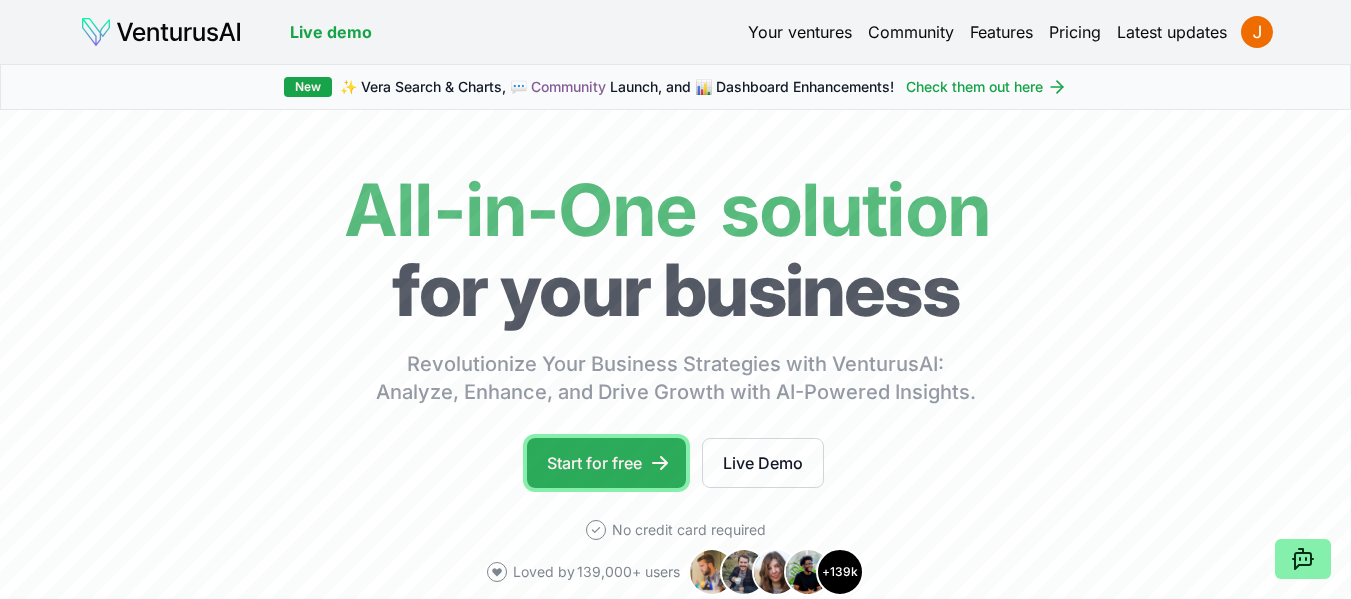 click on "Start for free" at bounding box center [606, 463] 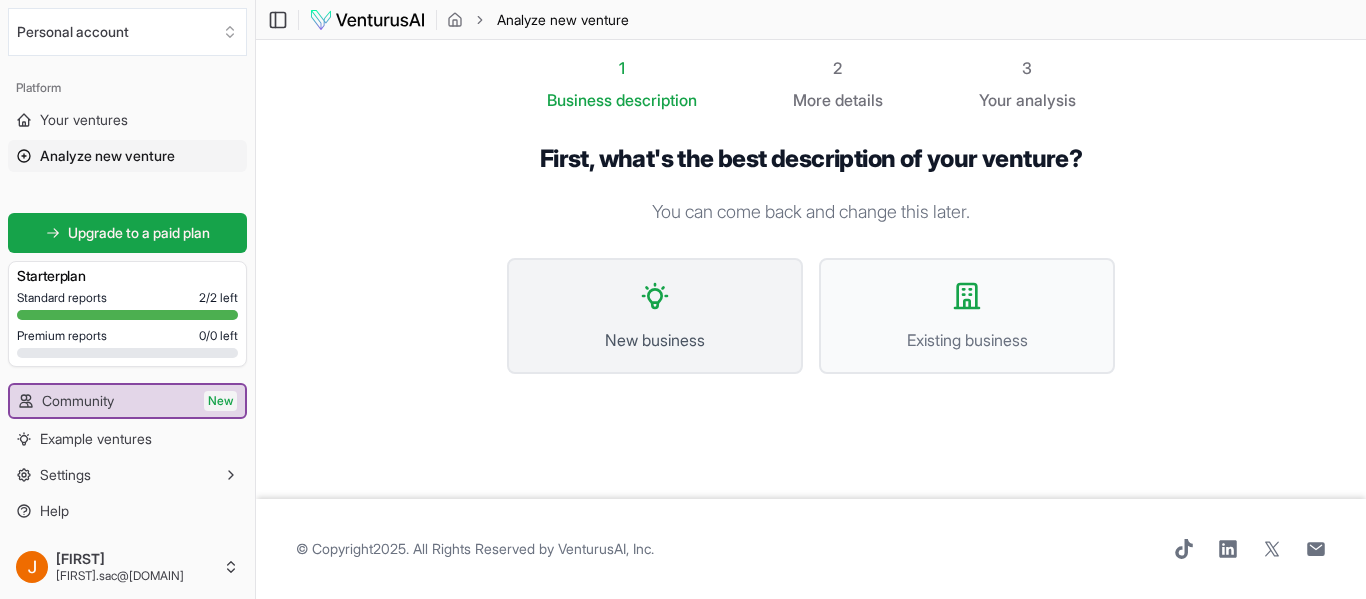 click 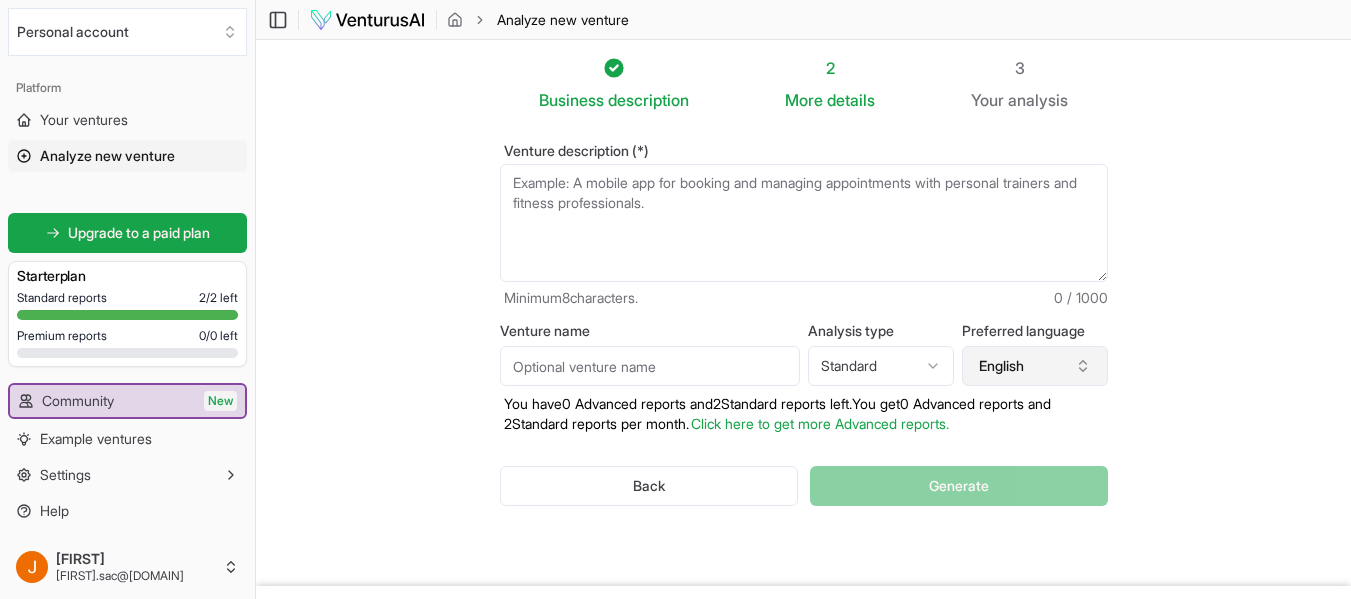 click on "English" at bounding box center (1035, 366) 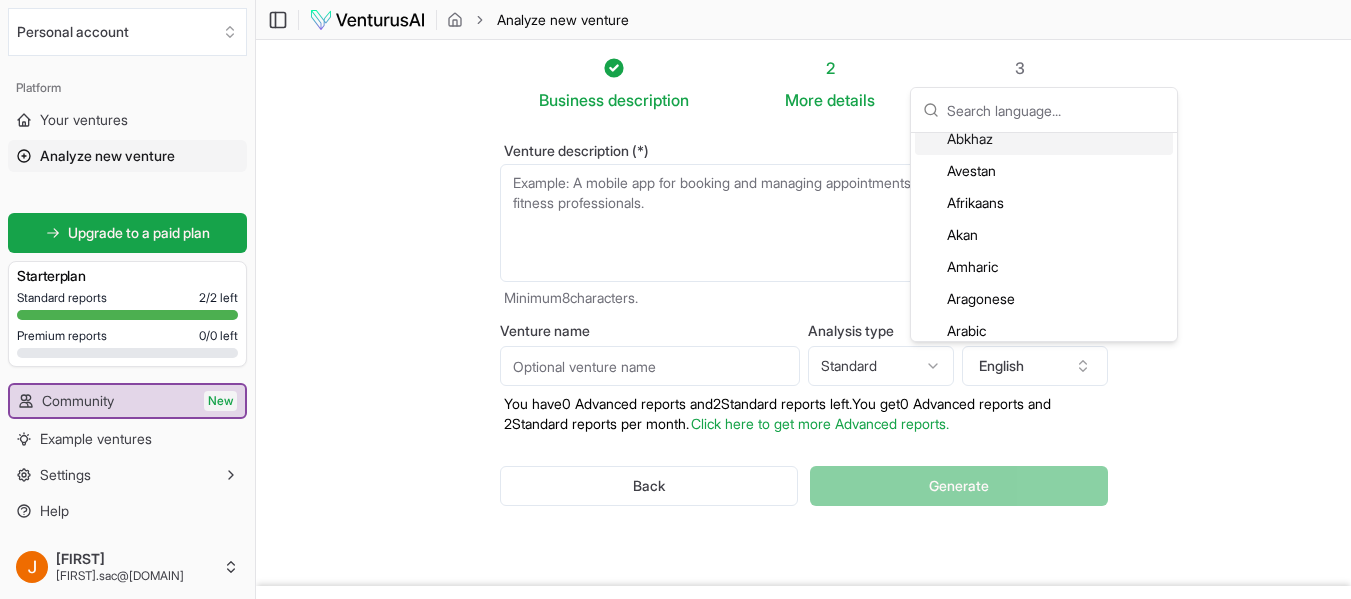 scroll, scrollTop: 0, scrollLeft: 0, axis: both 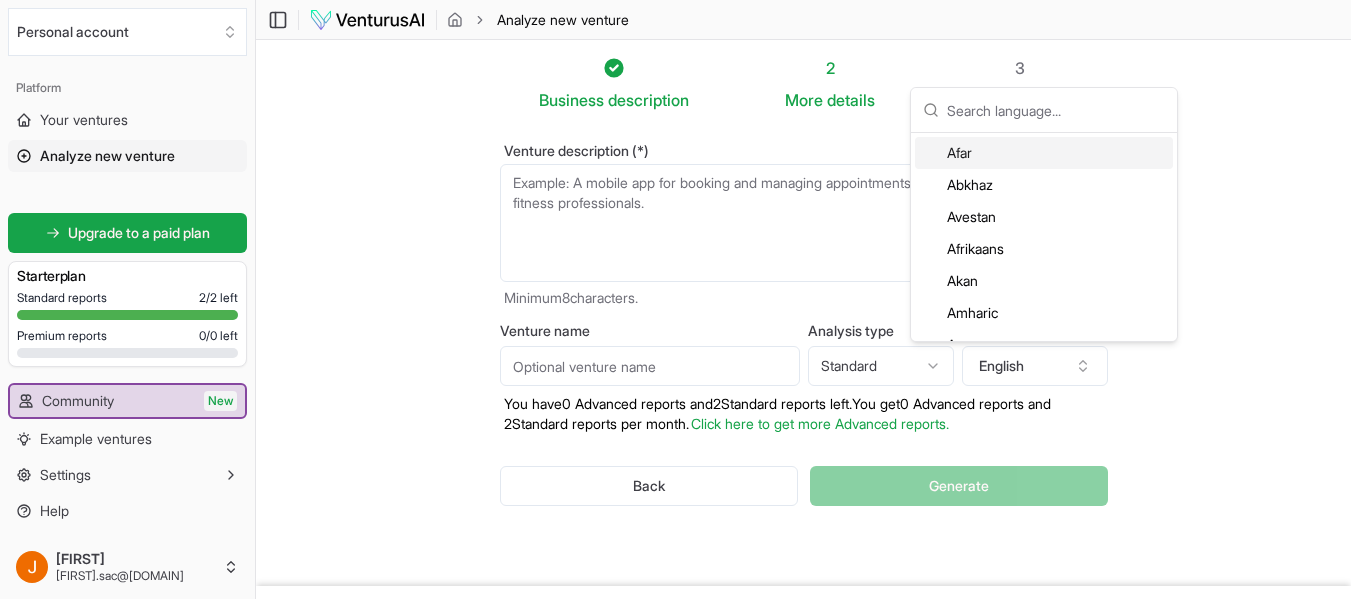 click at bounding box center (1056, 110) 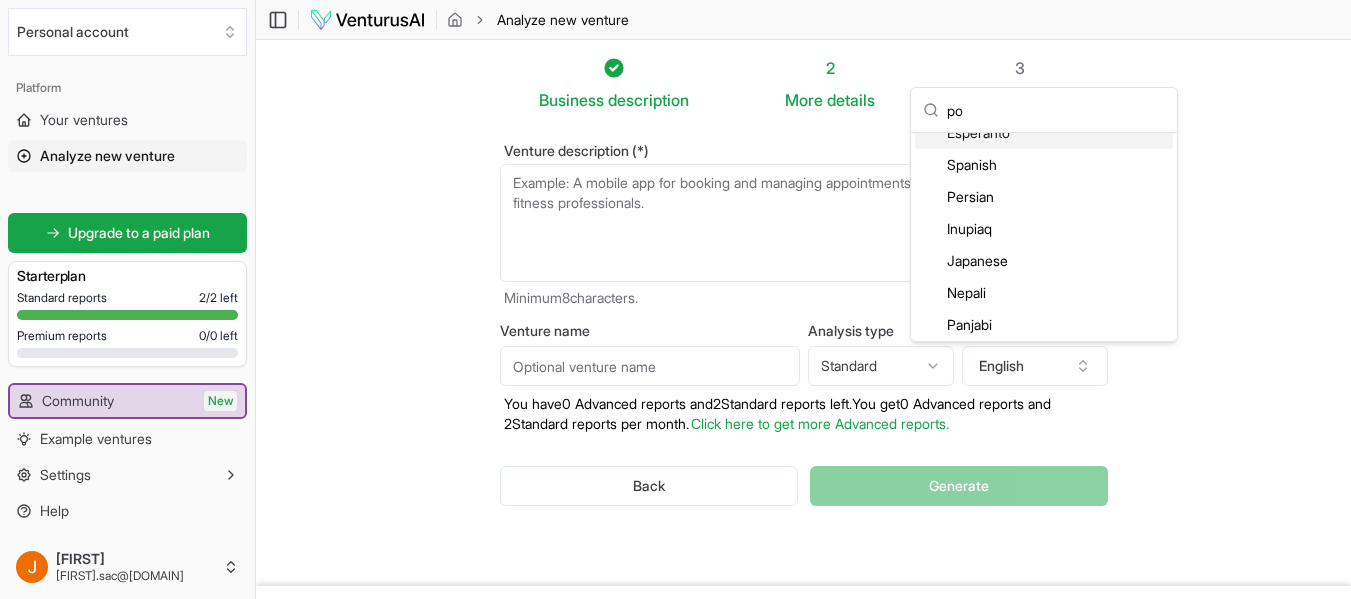scroll, scrollTop: 0, scrollLeft: 0, axis: both 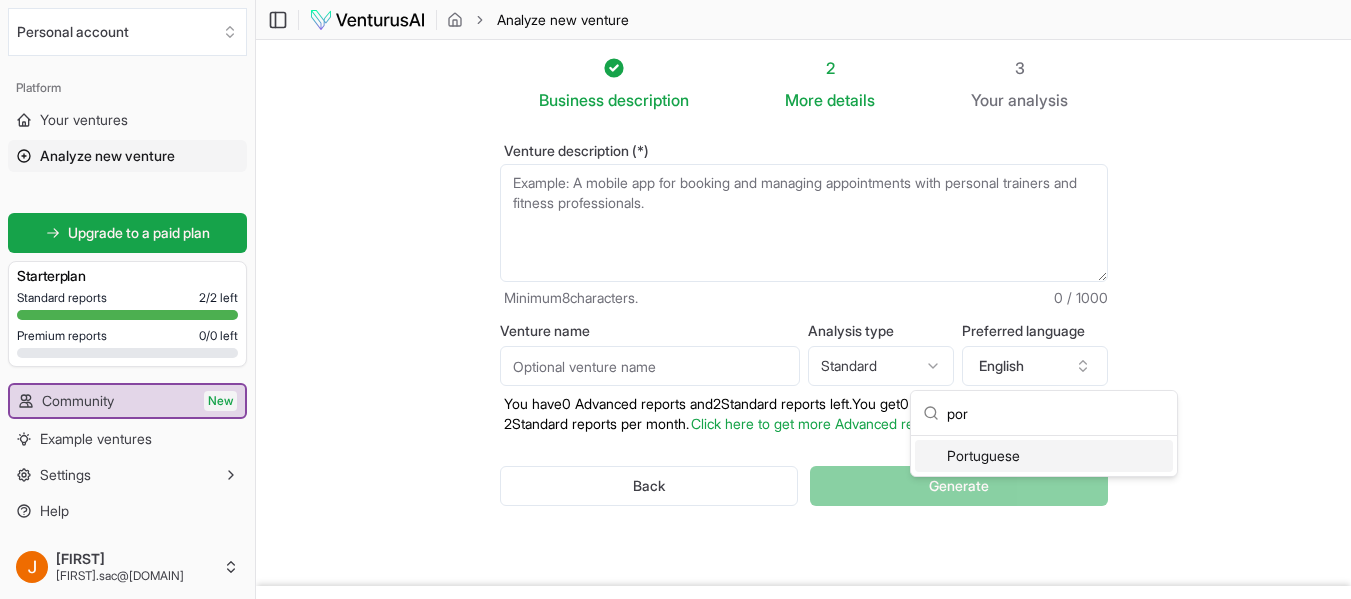 type on "por" 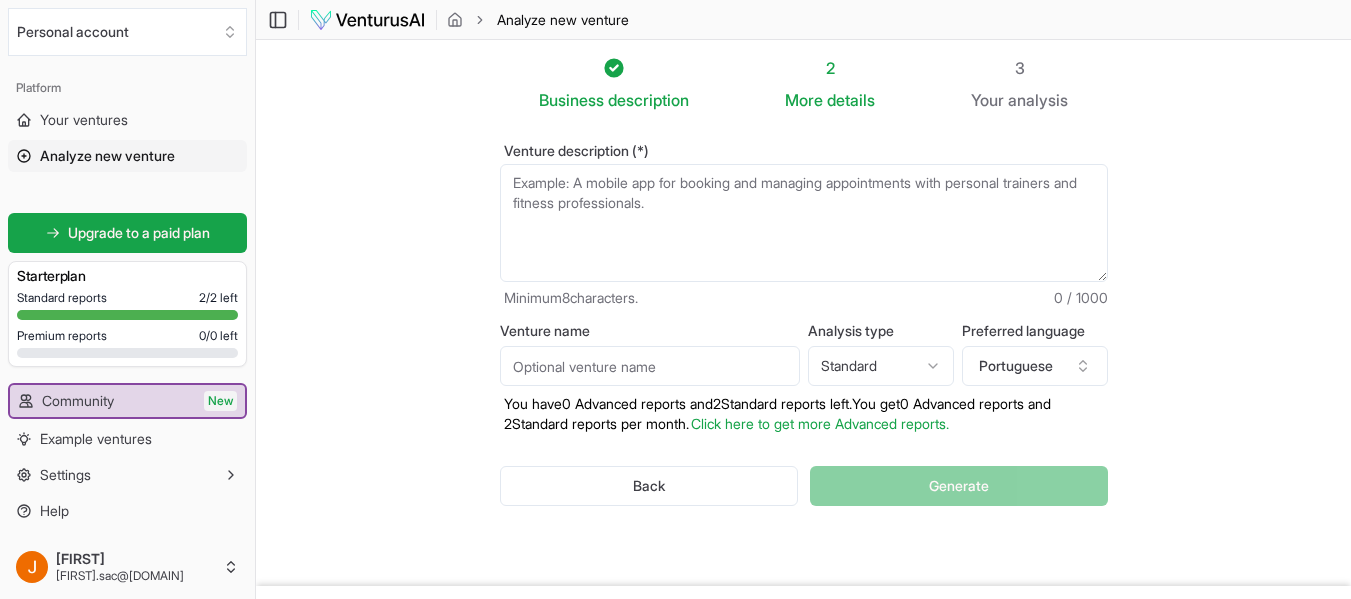 click on "Venture name" at bounding box center (650, 366) 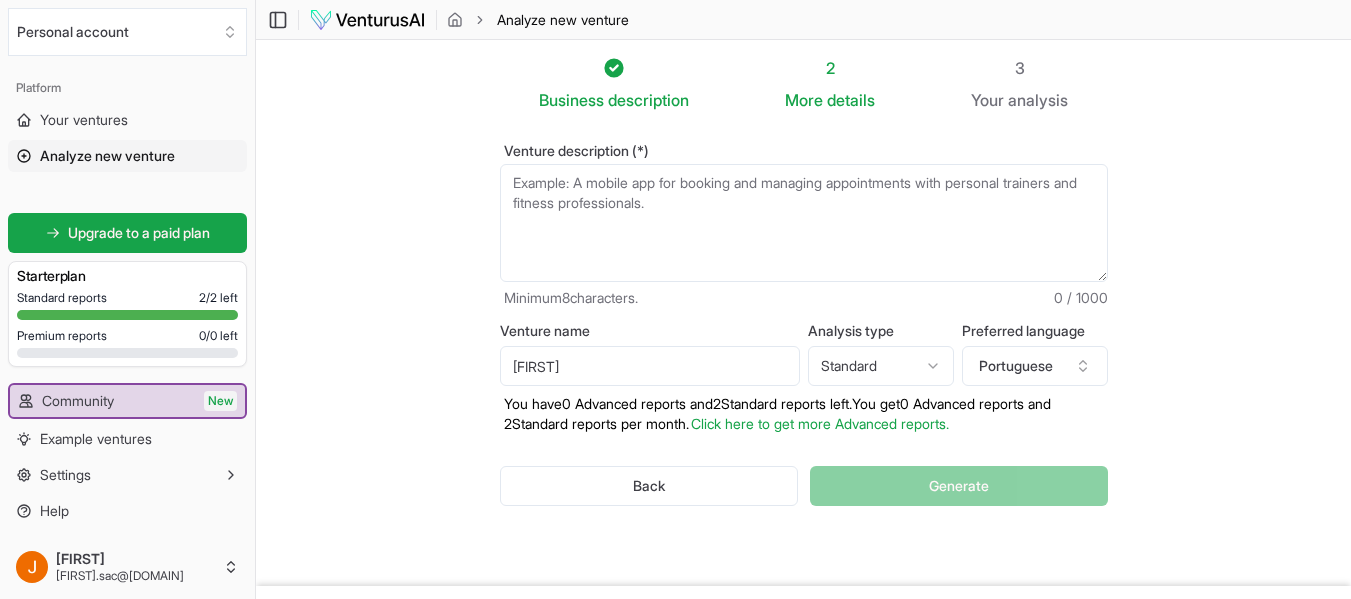 type on "[BRAND]" 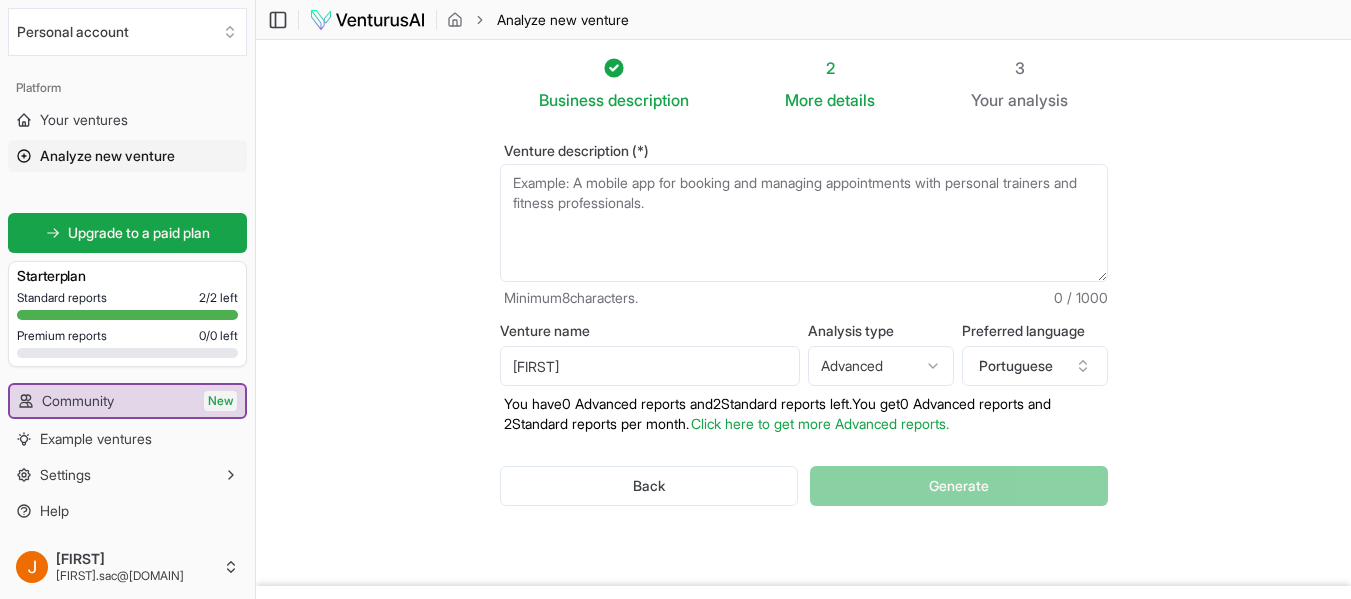 click on "We value your privacy We use cookies to enhance your browsing experience, serve personalized ads or content, and analyze our traffic. By clicking "Accept All", you consent to our use of cookies. Customize    Accept All Customize Consent Preferences   We use cookies to help you navigate efficiently and perform certain functions. You will find detailed information about all cookies under each consent category below. The cookies that are categorized as "Necessary" are stored on your browser as they are essential for enabling the basic functionalities of the site. ...  Show more Necessary Always Active Necessary cookies are required to enable the basic features of this site, such as providing secure log-in or adjusting your consent preferences. These cookies do not store any personally identifiable data. Cookie cookieyes-consent Duration 1 year Description Cookie __cf_bm Duration 1 hour Description This cookie, set by Cloudflare, is used to support Cloudflare Bot Management.  Cookie _cfuvid Duration session lidc" at bounding box center [675, 299] 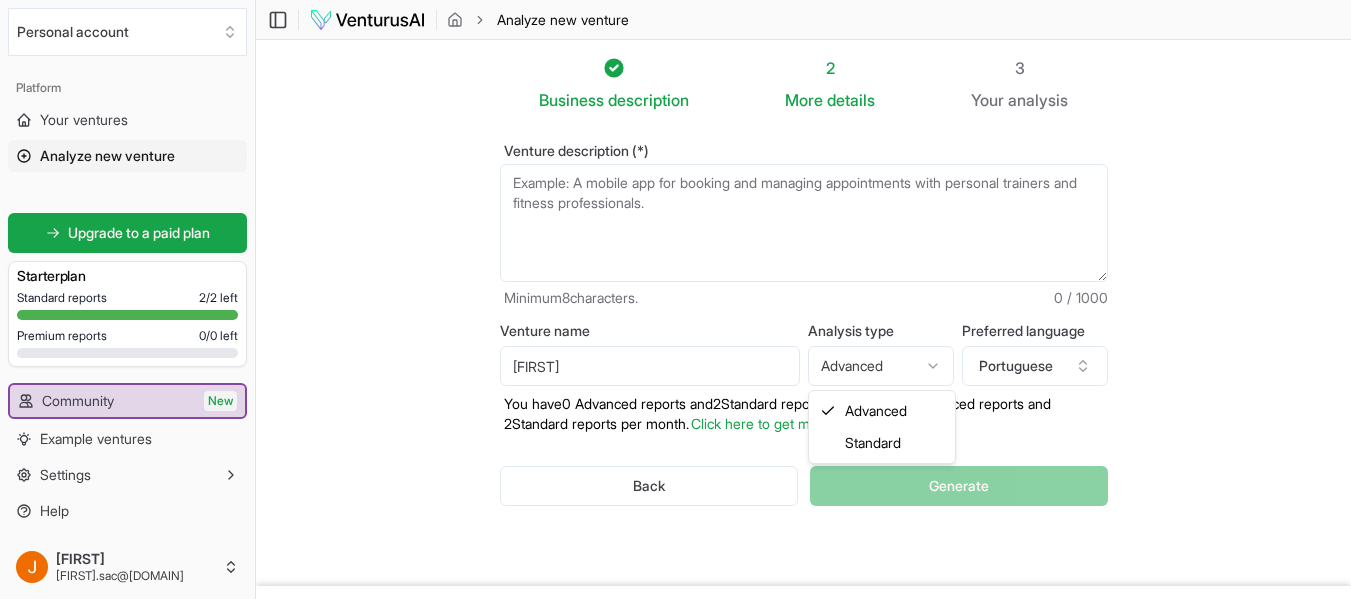 click on "We value your privacy We use cookies to enhance your browsing experience, serve personalized ads or content, and analyze our traffic. By clicking "Accept All", you consent to our use of cookies. Customize    Accept All Customize Consent Preferences   We use cookies to help you navigate efficiently and perform certain functions. You will find detailed information about all cookies under each consent category below. The cookies that are categorized as "Necessary" are stored on your browser as they are essential for enabling the basic functionalities of the site. ...  Show more Necessary Always Active Necessary cookies are required to enable the basic features of this site, such as providing secure log-in or adjusting your consent preferences. These cookies do not store any personally identifiable data. Cookie cookieyes-consent Duration 1 year Description Cookie __cf_bm Duration 1 hour Description This cookie, set by Cloudflare, is used to support Cloudflare Bot Management.  Cookie _cfuvid Duration session lidc" at bounding box center (675, 299) 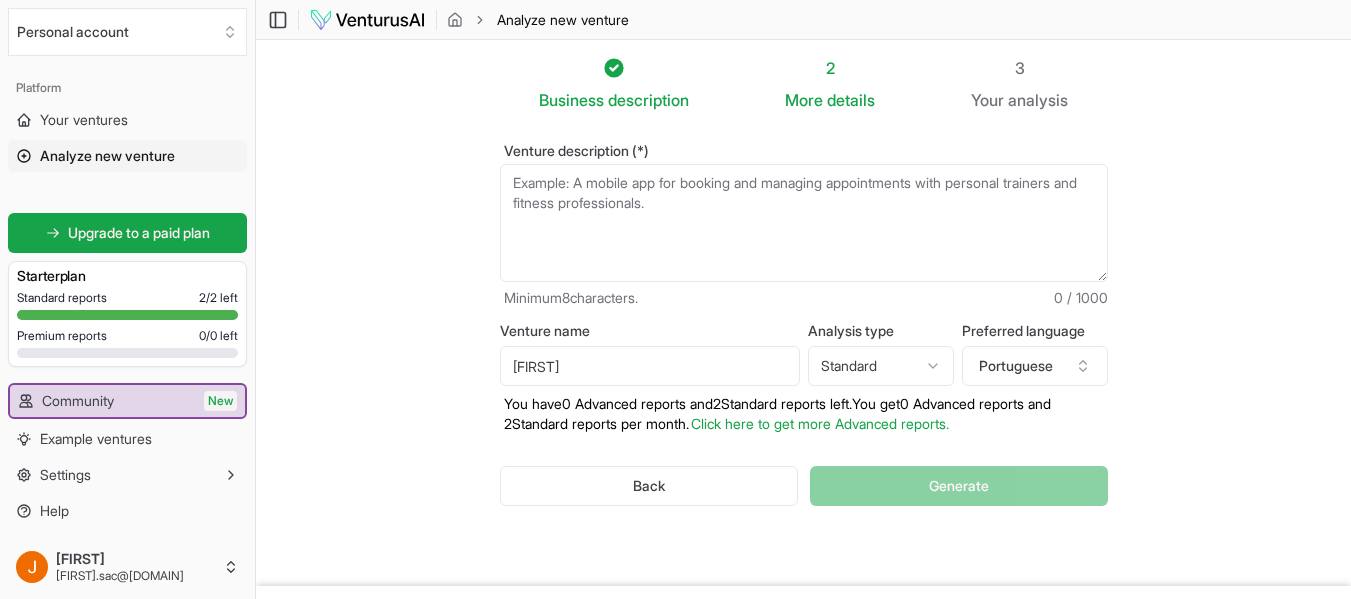 click on "Back Generate" at bounding box center [804, 486] 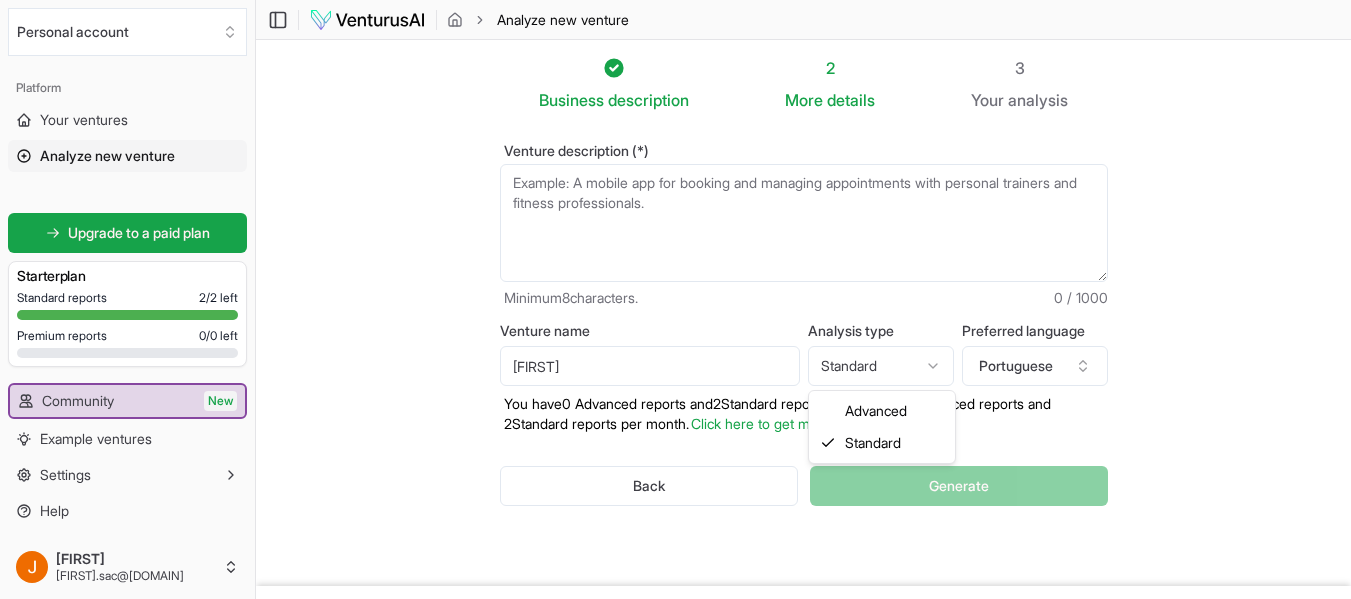 select on "advanced" 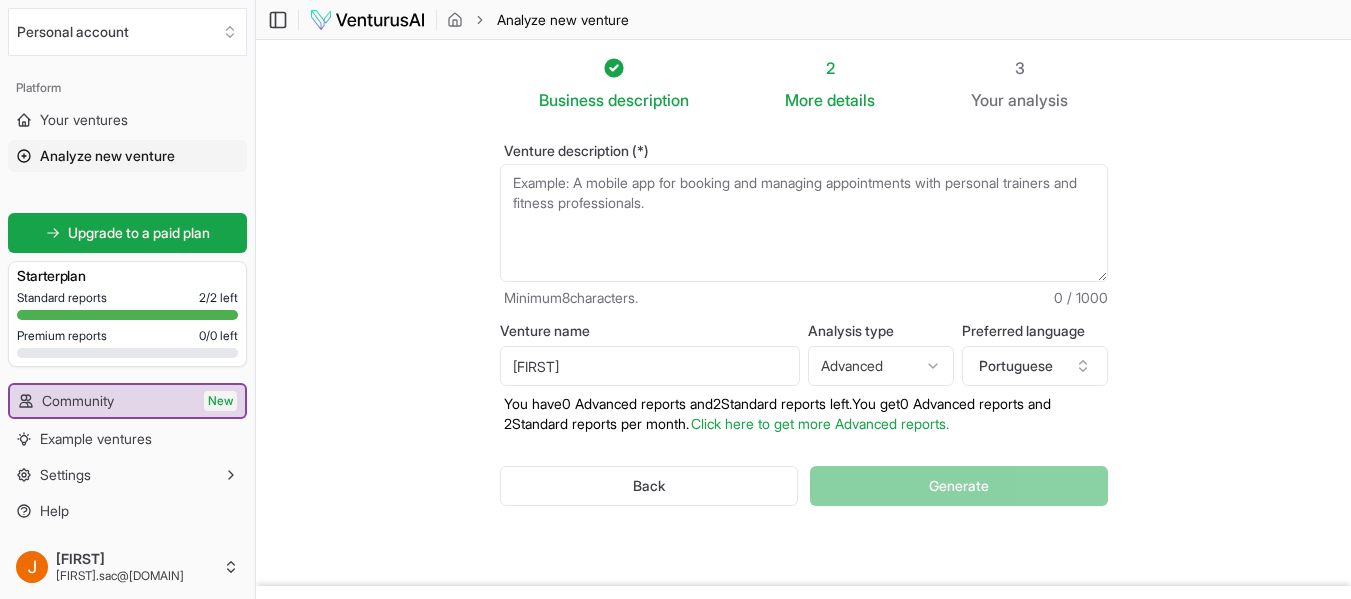 click on "Venture description (*)" at bounding box center [804, 223] 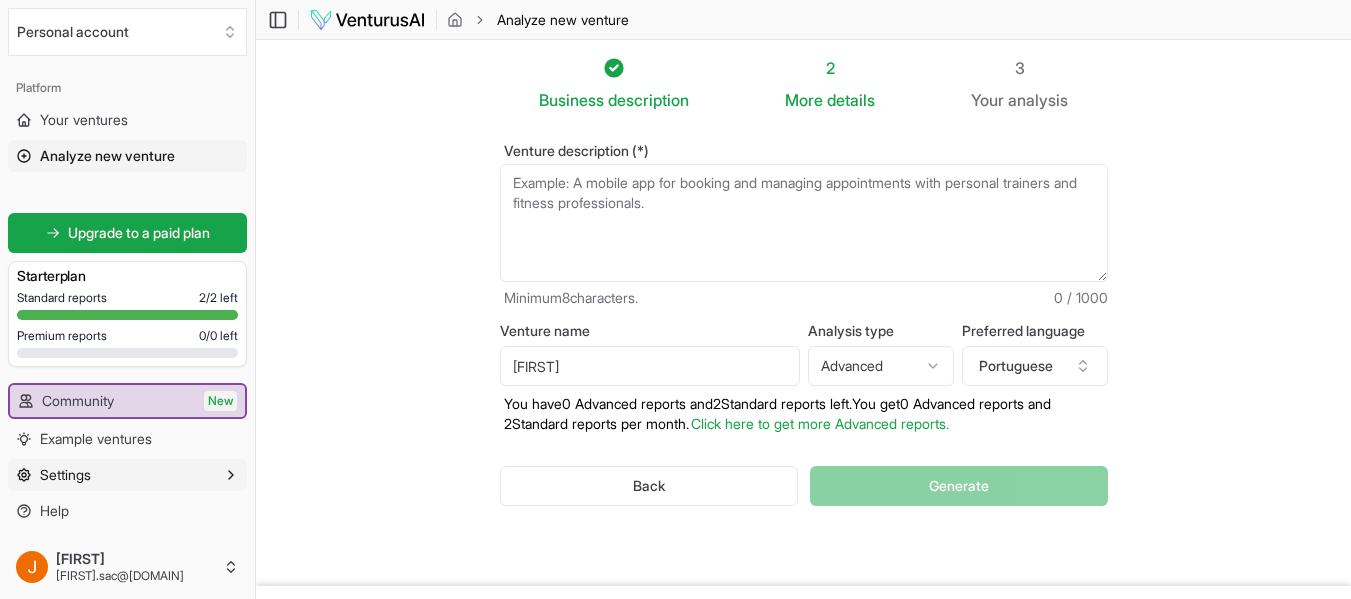click on "Settings" at bounding box center (65, 475) 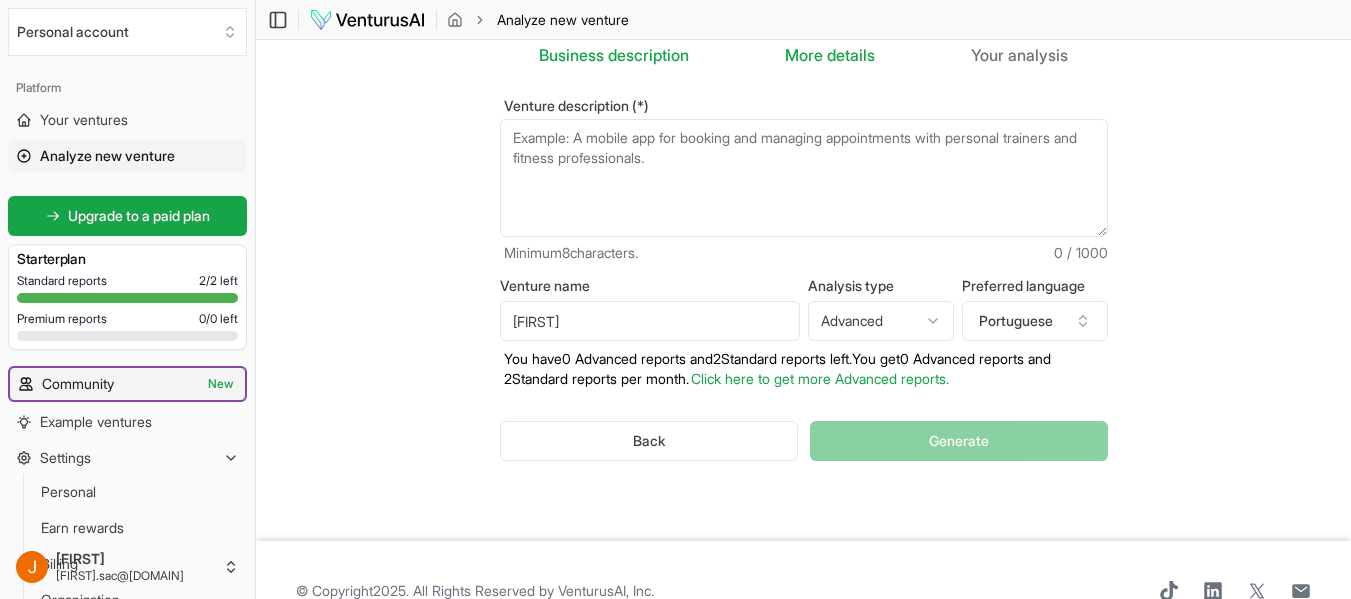 scroll, scrollTop: 87, scrollLeft: 0, axis: vertical 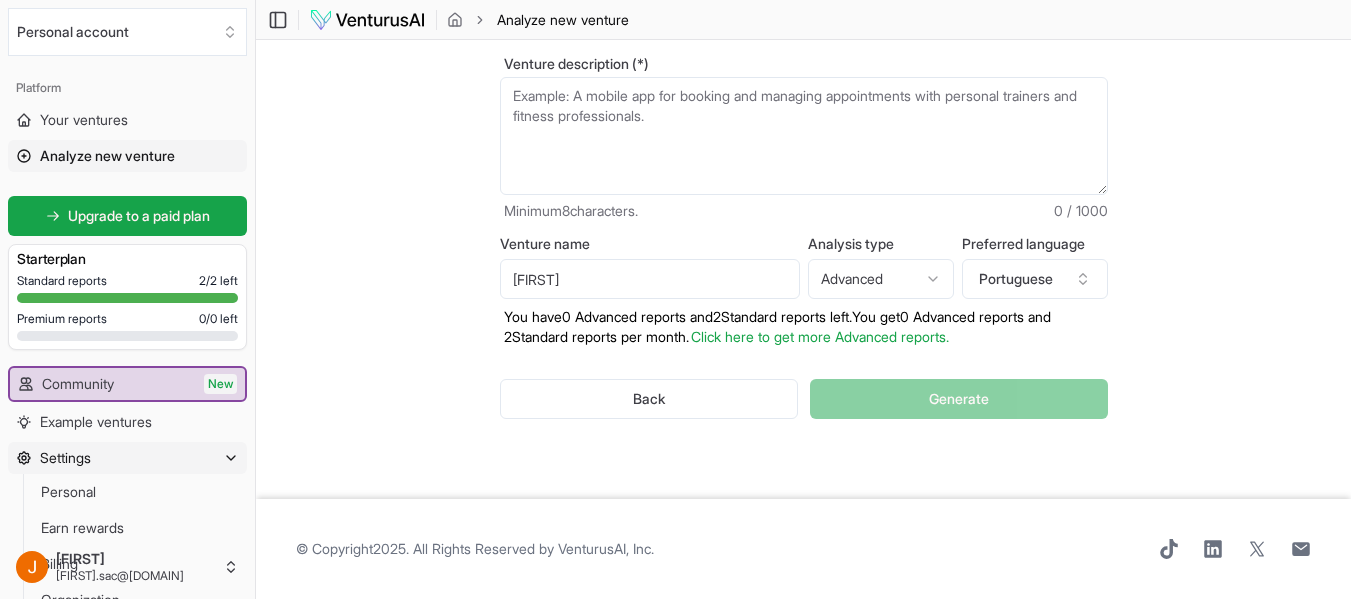 click on "Settings" at bounding box center [127, 458] 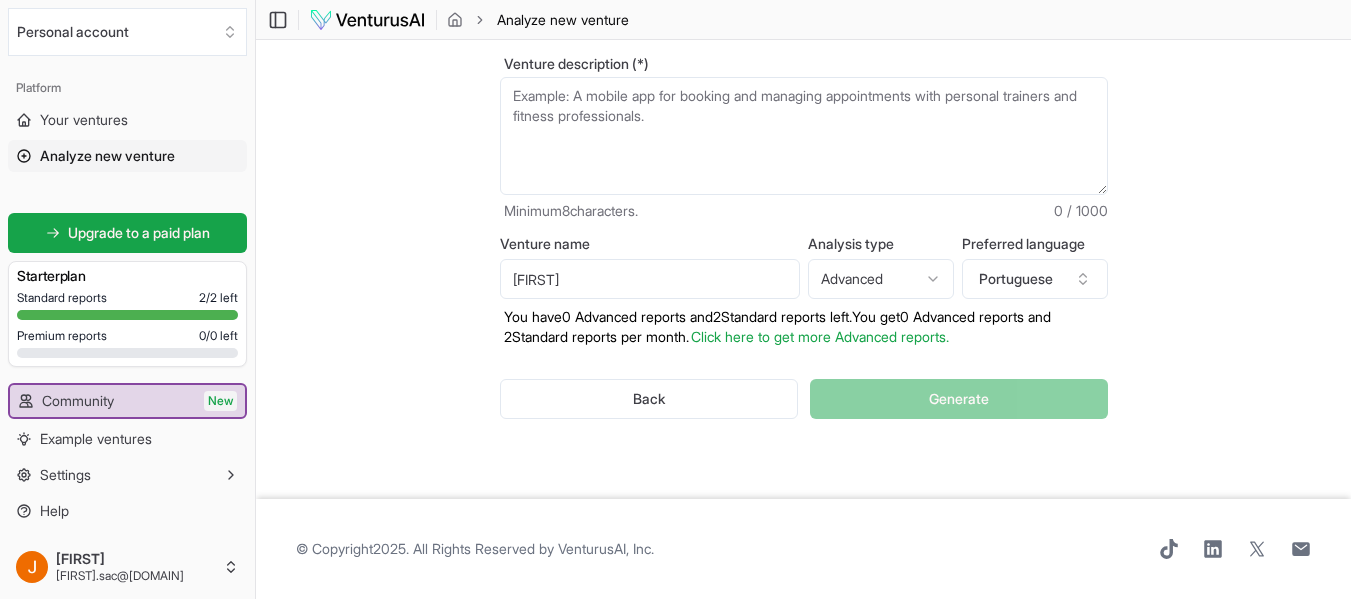 click on "Venture description (*)" at bounding box center [804, 136] 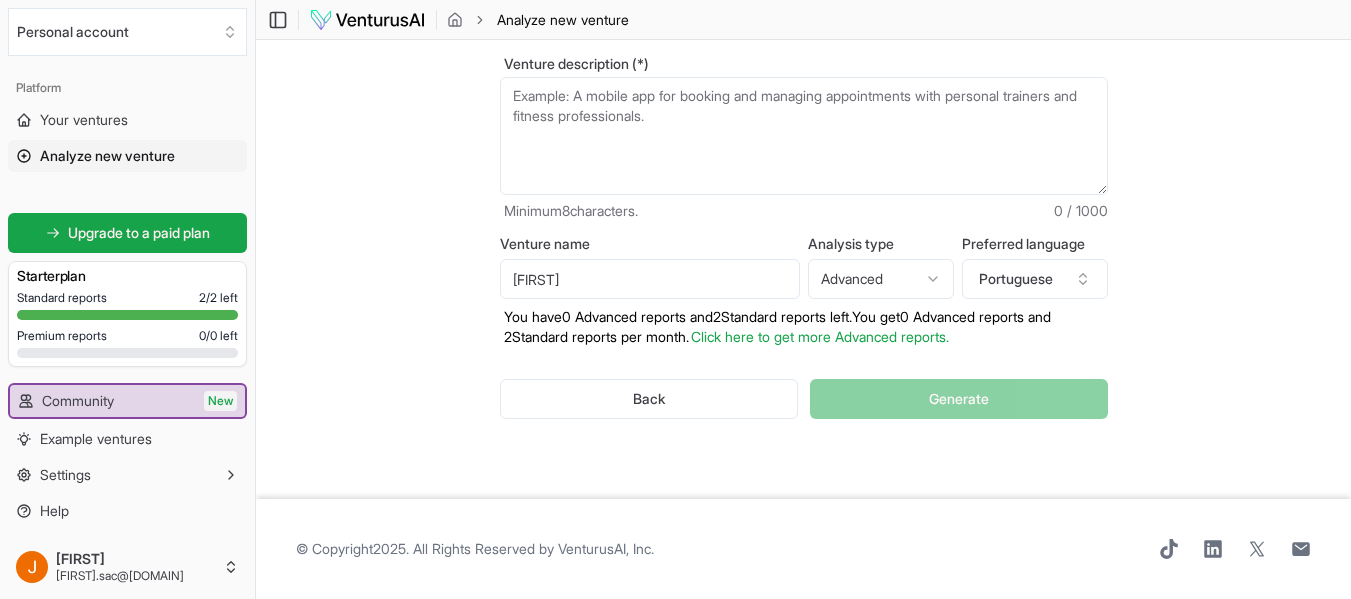click on "Venture description (*)" at bounding box center (804, 136) 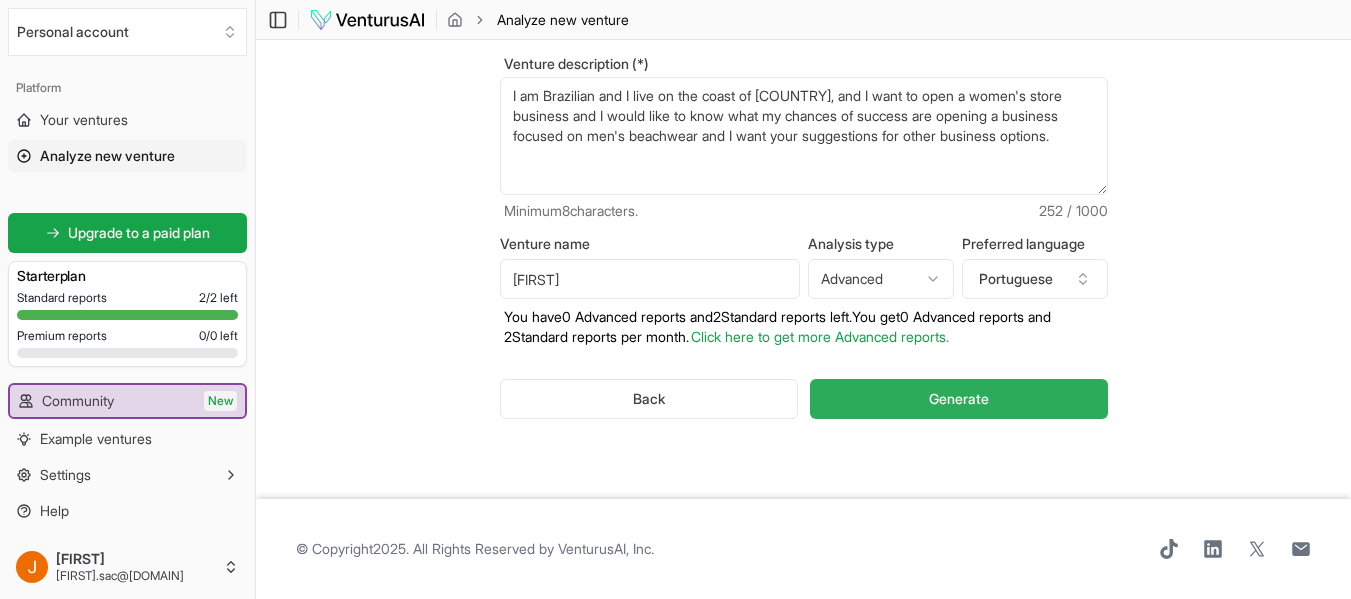 type on "I am Brazilian and I live on the coast of Brazil, and I want to open a women's store business and I would like to know what my chances of success are opening a business focused on men's beachwear and I want your suggestions for other business options." 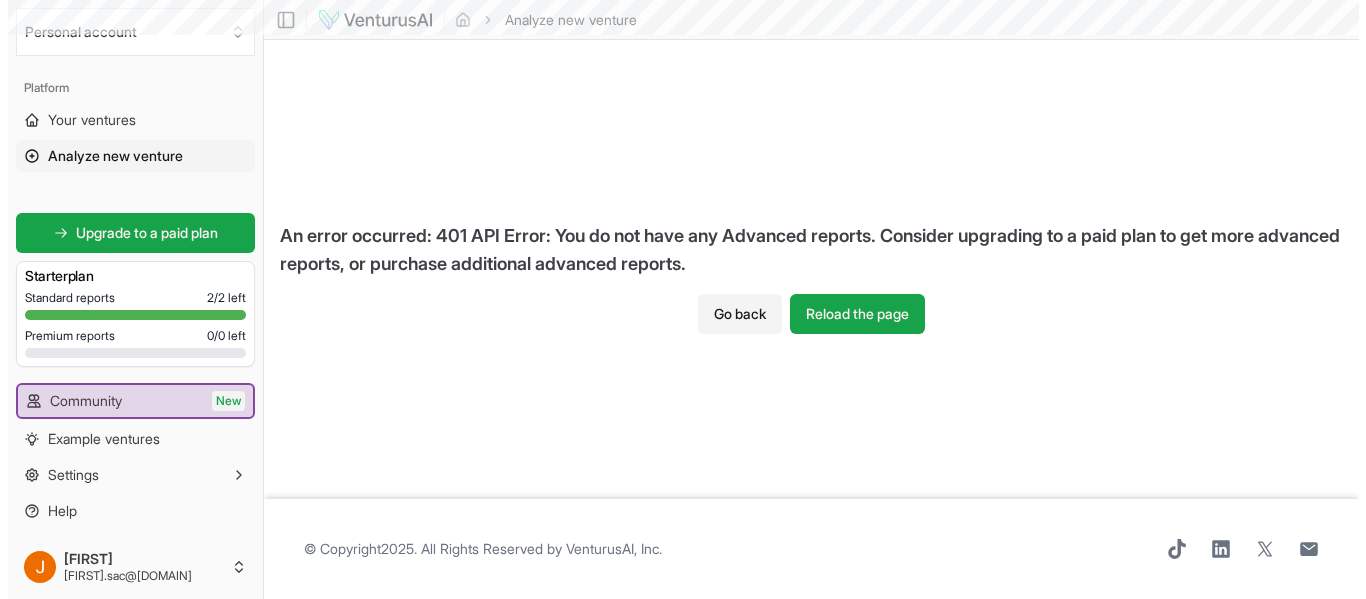 scroll, scrollTop: 0, scrollLeft: 0, axis: both 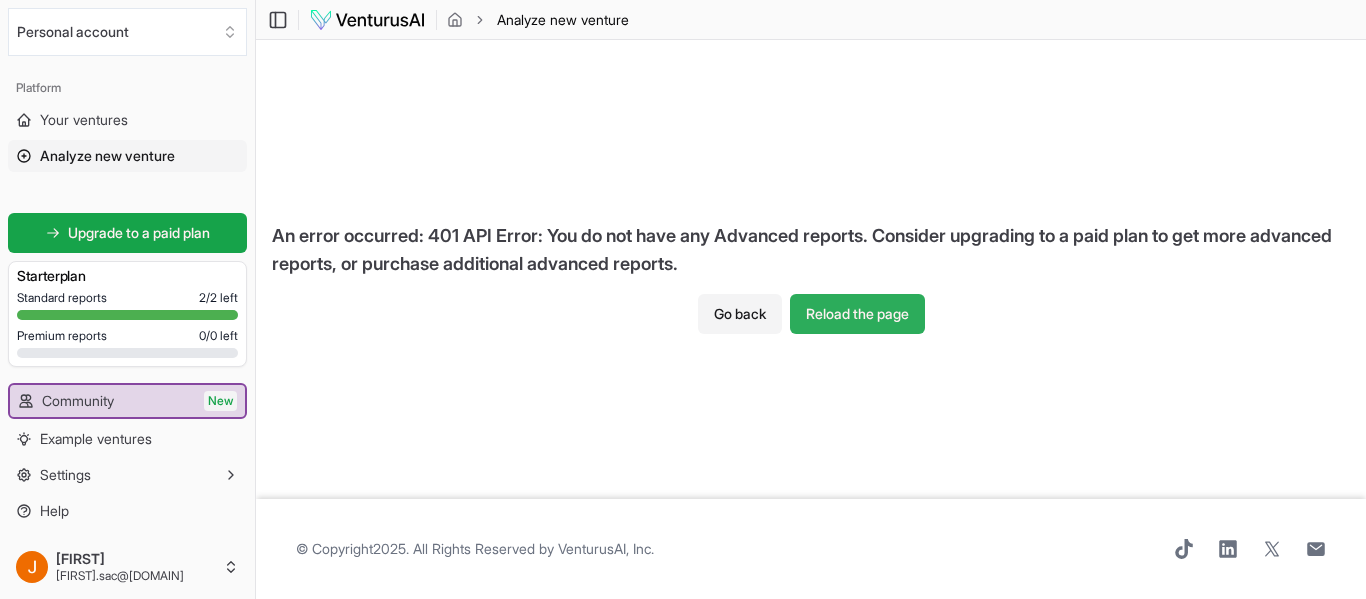 click on "Reload the page" at bounding box center [857, 314] 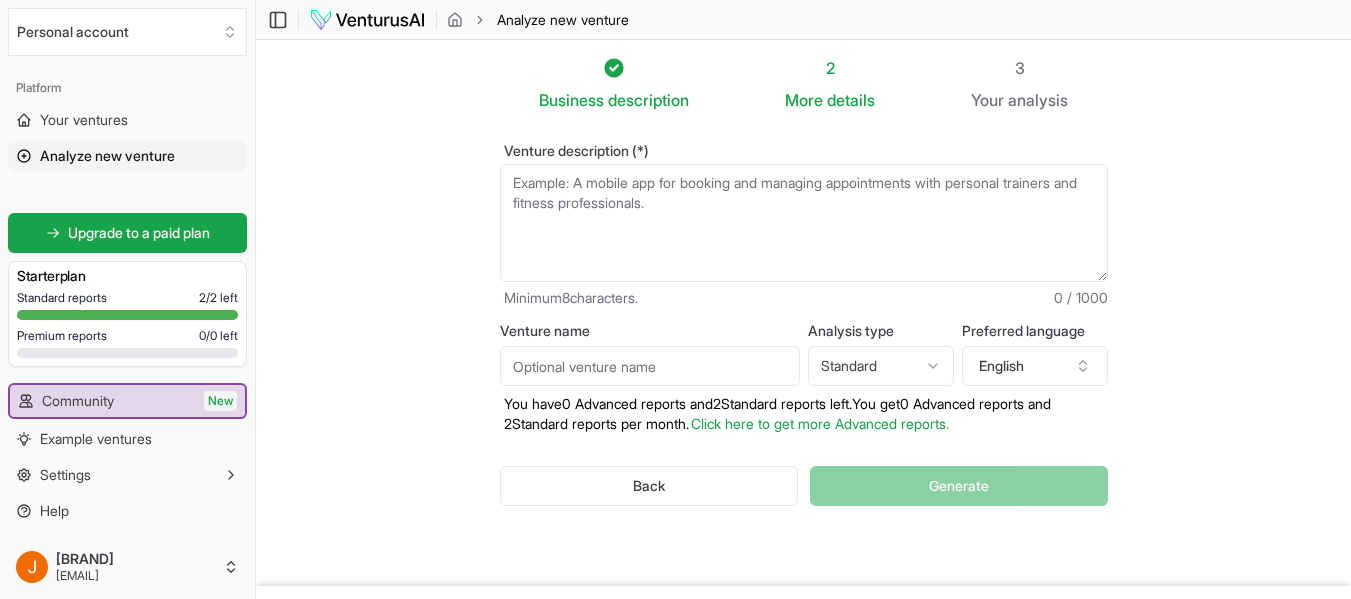 scroll, scrollTop: 0, scrollLeft: 0, axis: both 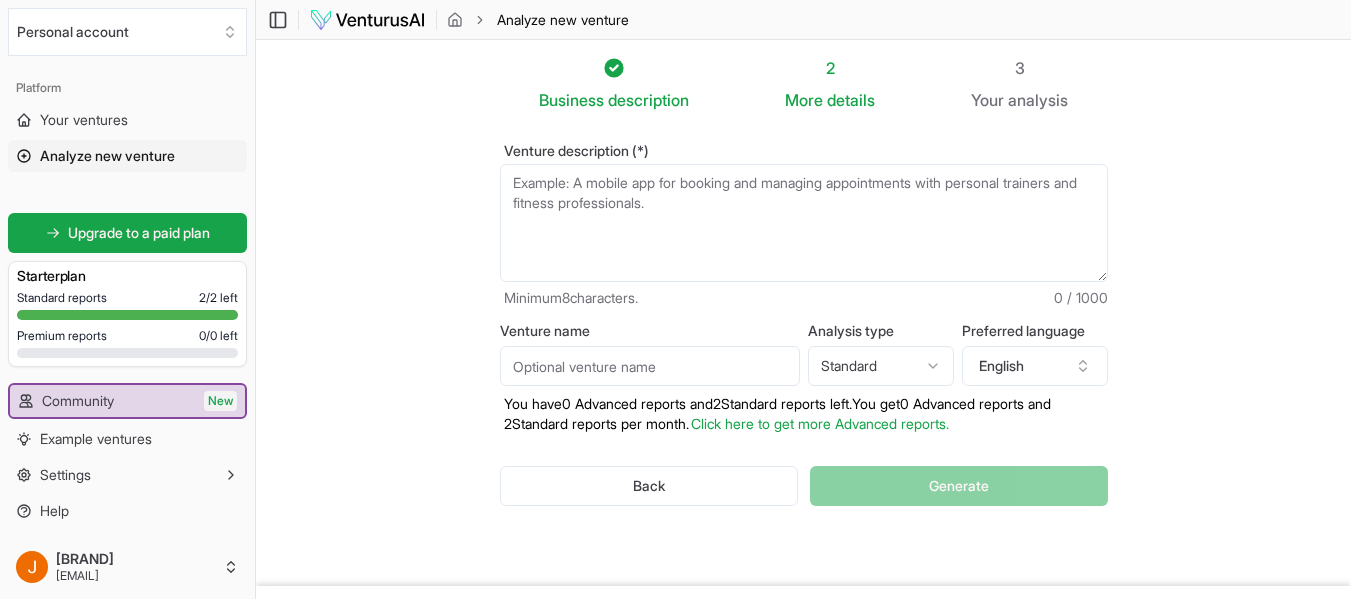click on "Venture name" at bounding box center [650, 366] 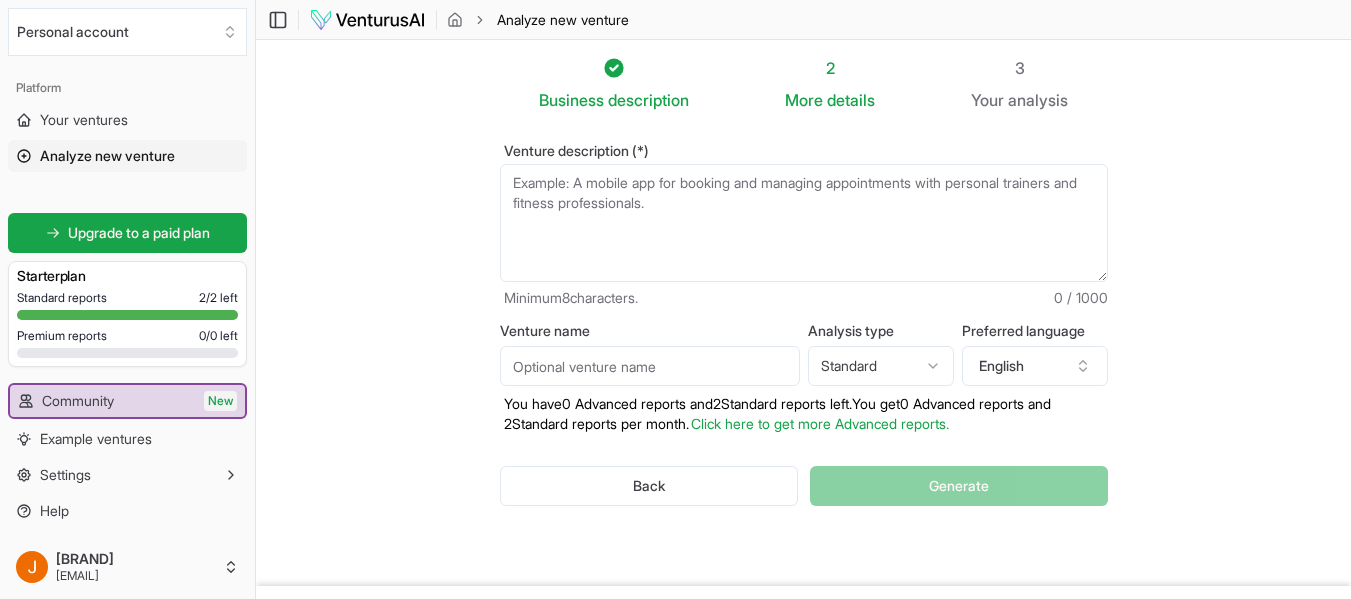 type on "[BRAND]" 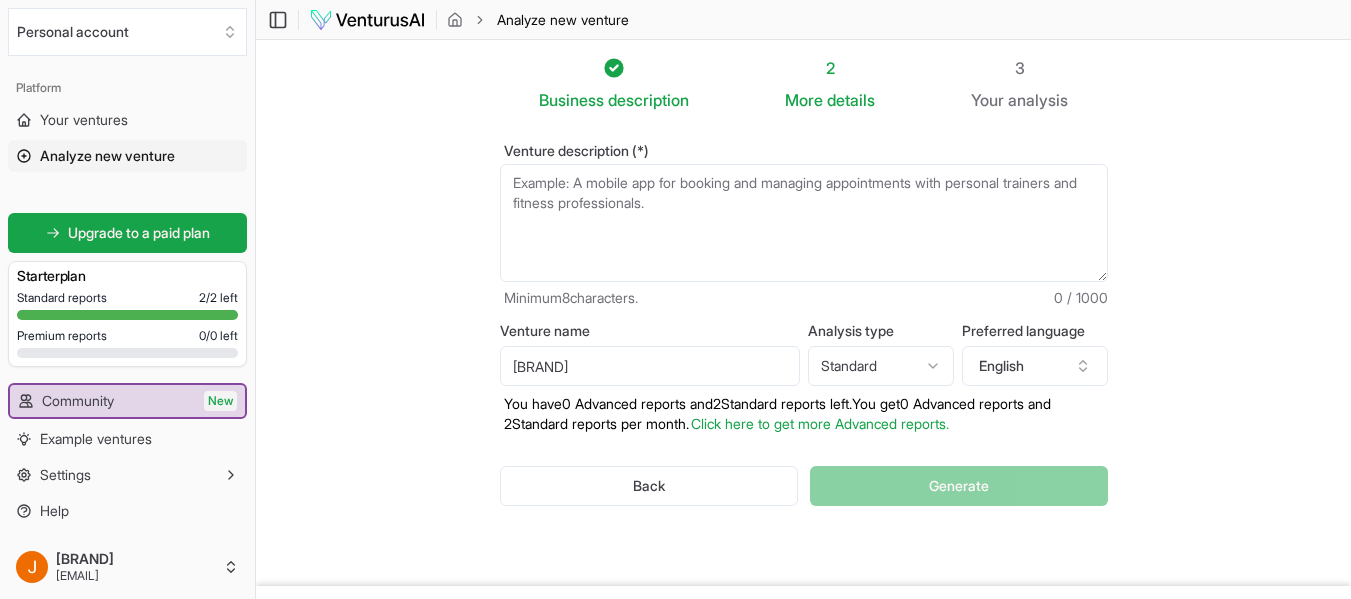 click on "Venture description (*)" at bounding box center (804, 223) 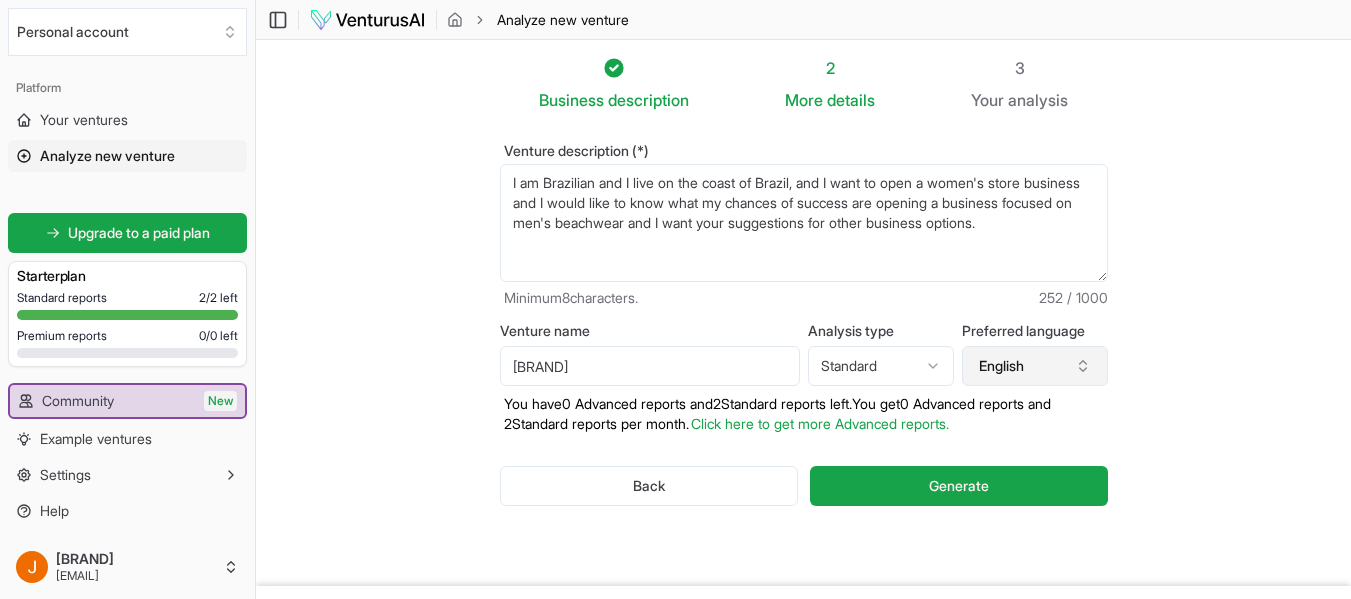 type on "I am Brazilian and I live on the coast of Brazil, and I want to open a women's store business and I would like to know what my chances of success are opening a business focused on men's beachwear and I want your suggestions for other business options." 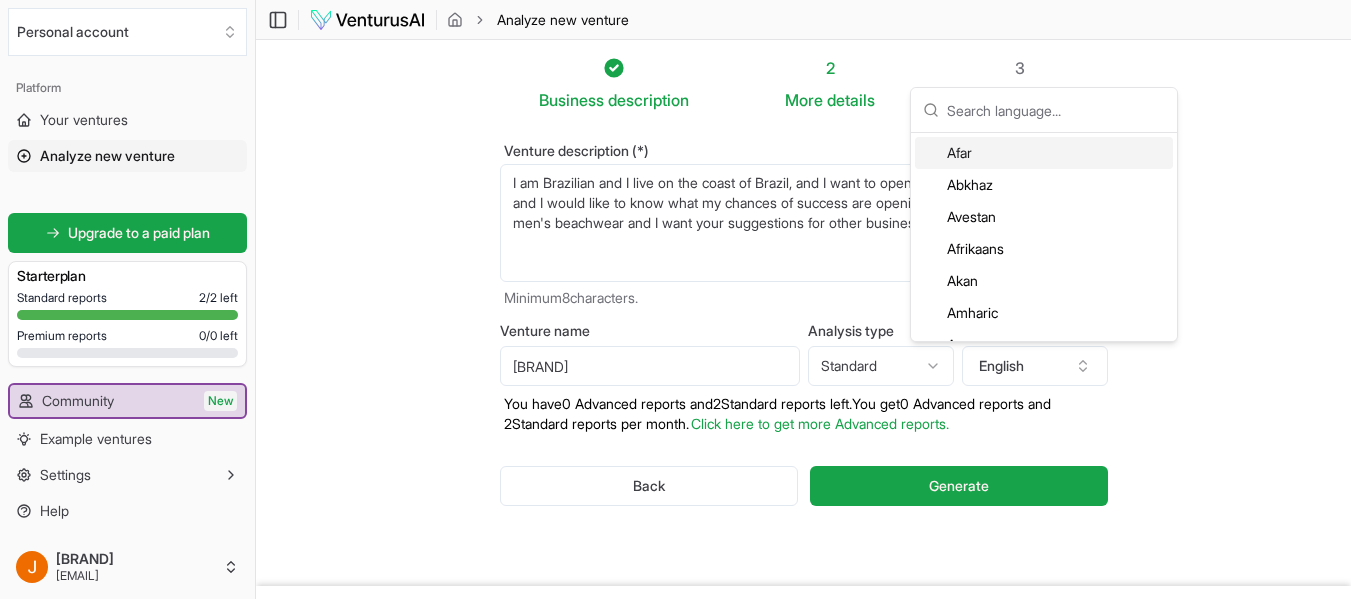 click at bounding box center [1056, 110] 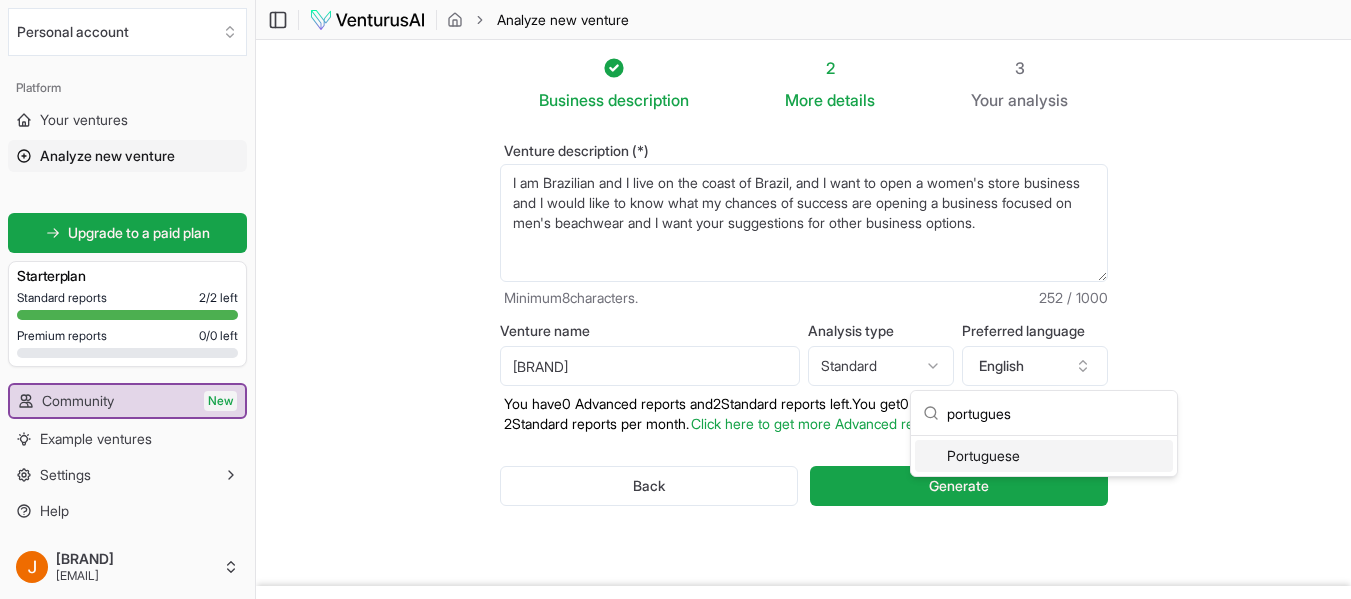 type on "portugues" 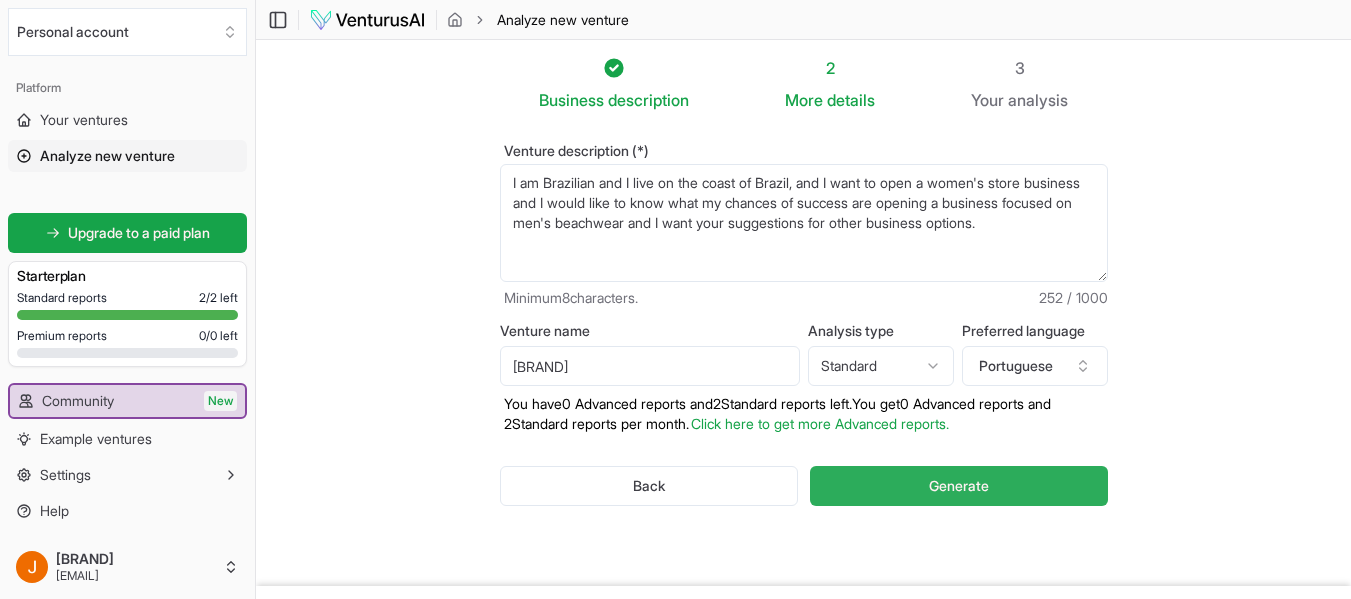 click on "Generate" at bounding box center [959, 486] 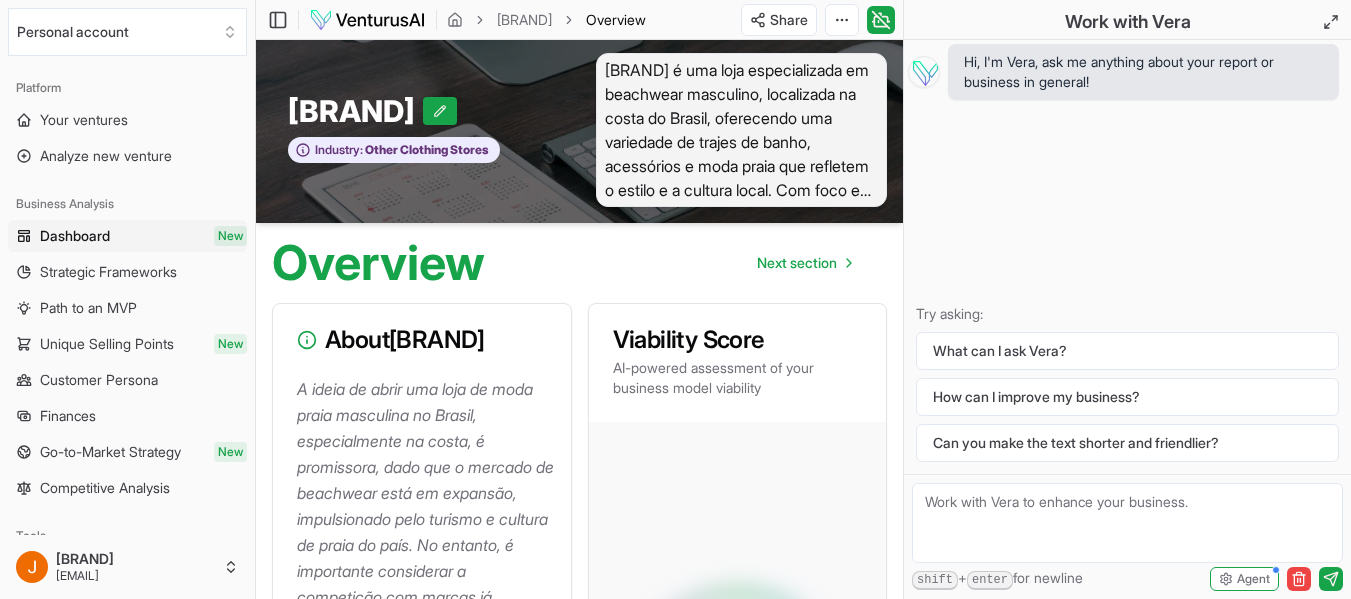 scroll, scrollTop: 0, scrollLeft: 0, axis: both 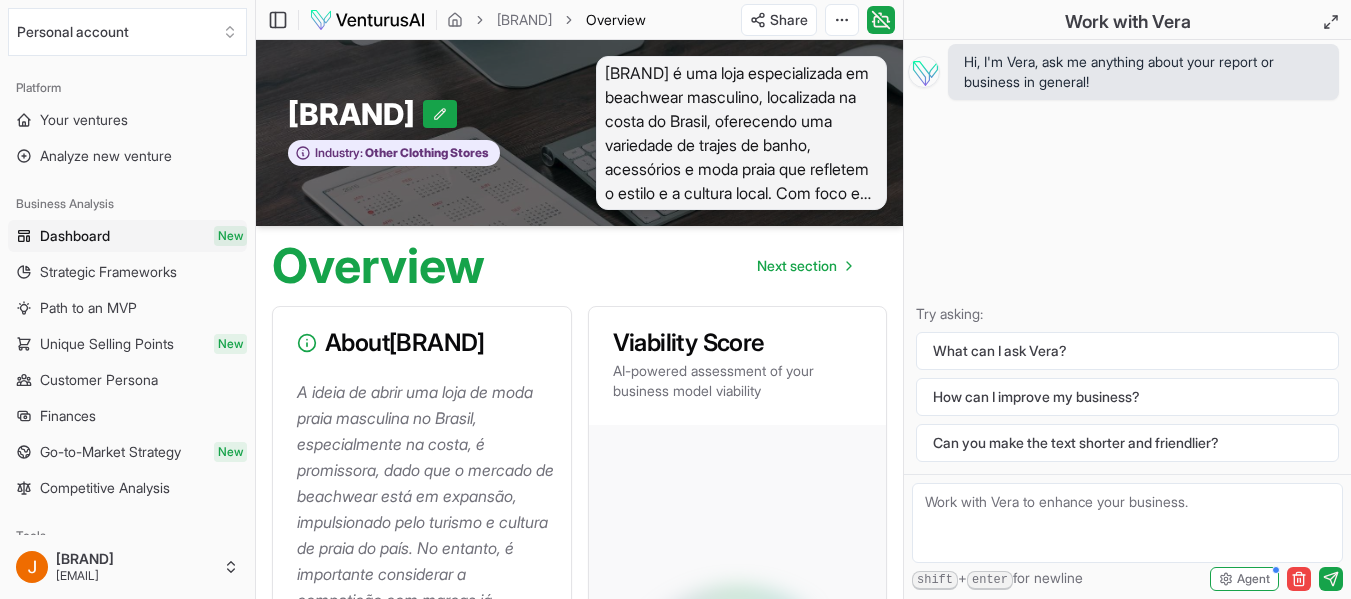 click on "[BRAND] é uma loja especializada em beachwear masculino, localizada na costa do Brasil, oferecendo uma variedade de trajes de banho, acessórios e moda praia que refletem o estilo e a cultura local. Com foco em qualidade e design, a loja busca atender tanto residentes quanto turistas, aproveitando a demanda crescente nesse setor dentro do mercado de moda praia." at bounding box center (742, 133) 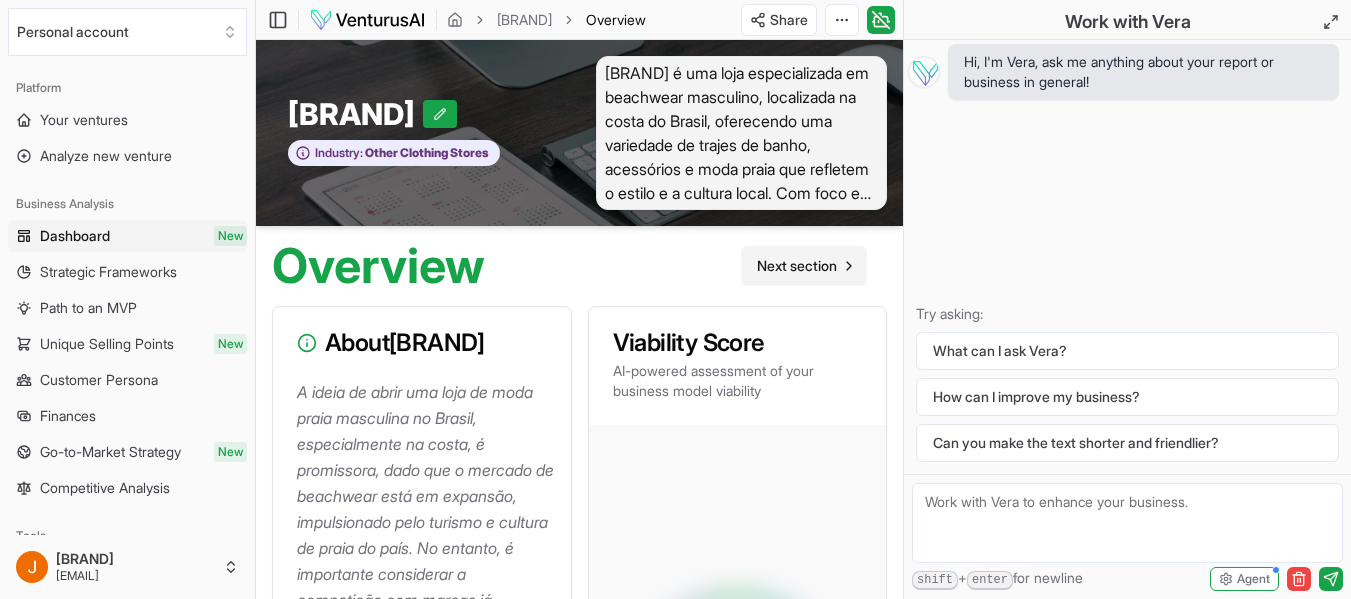 click on "Next section" at bounding box center [797, 266] 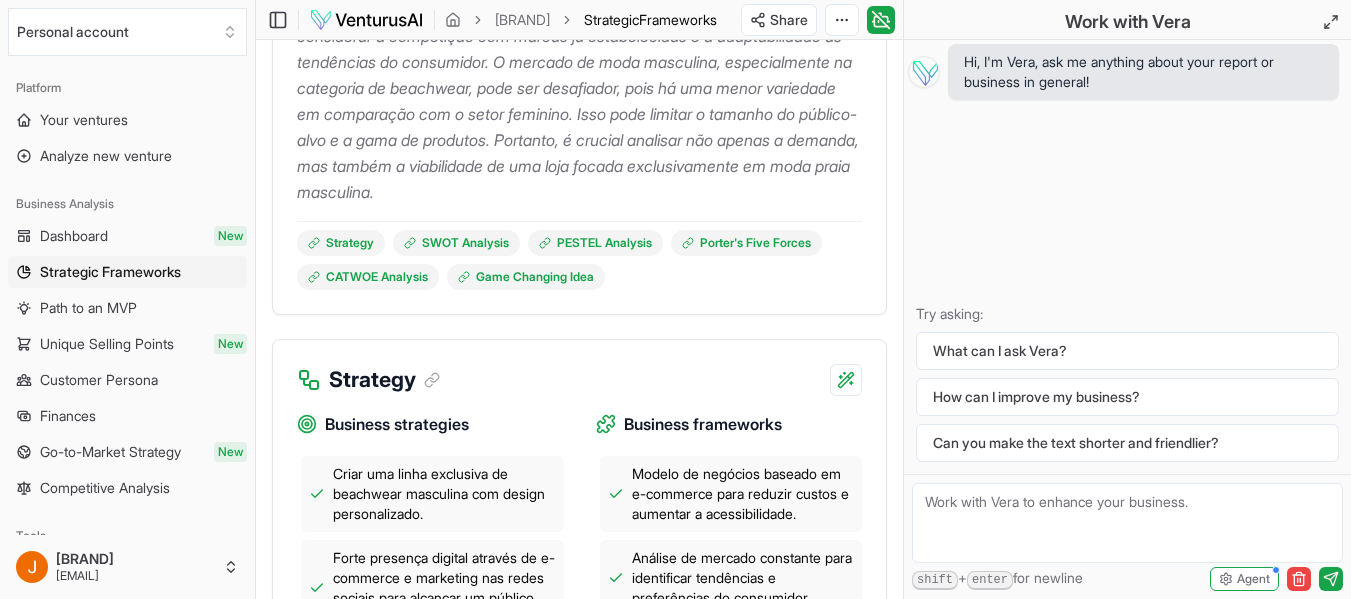 scroll, scrollTop: 300, scrollLeft: 0, axis: vertical 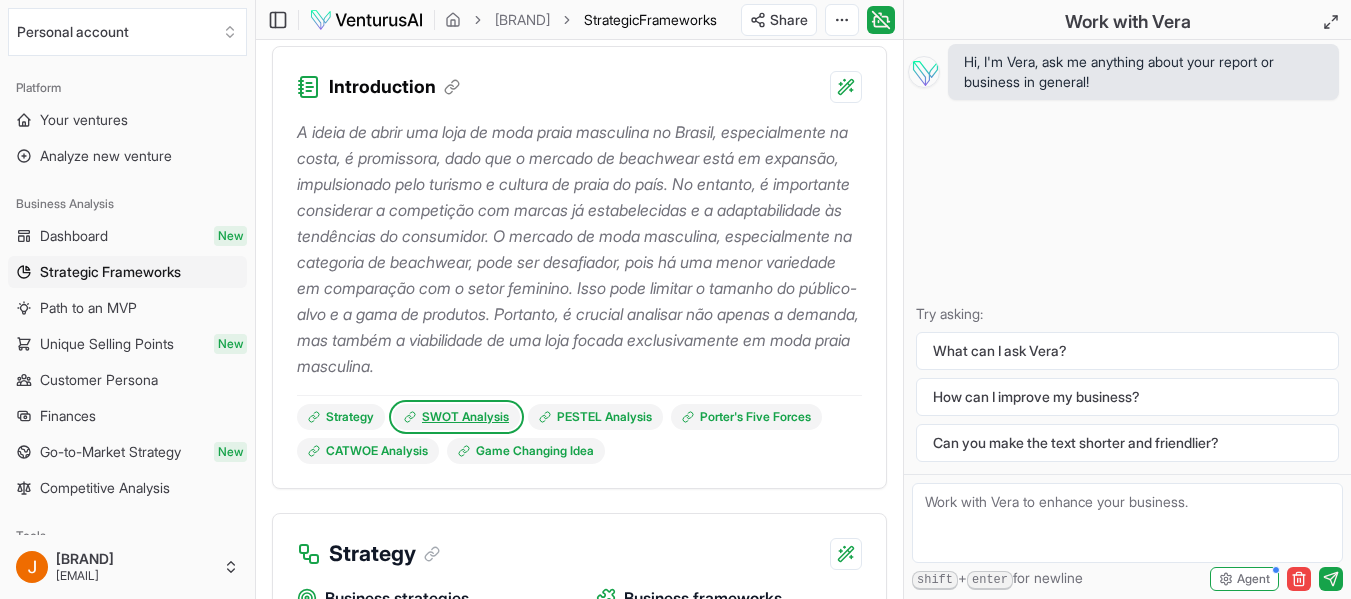 click on "SWOT Analysis" at bounding box center [456, 417] 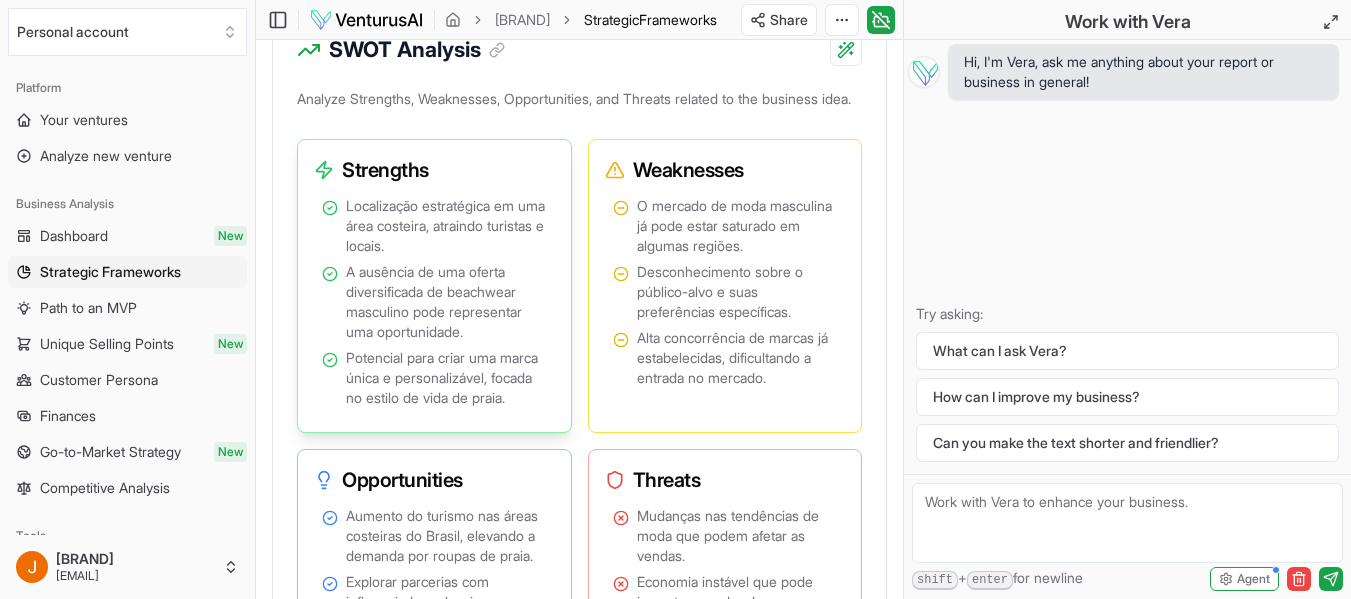 click on "Localização estratégica em uma área costeira, atraindo turistas e locais." at bounding box center (446, 226) 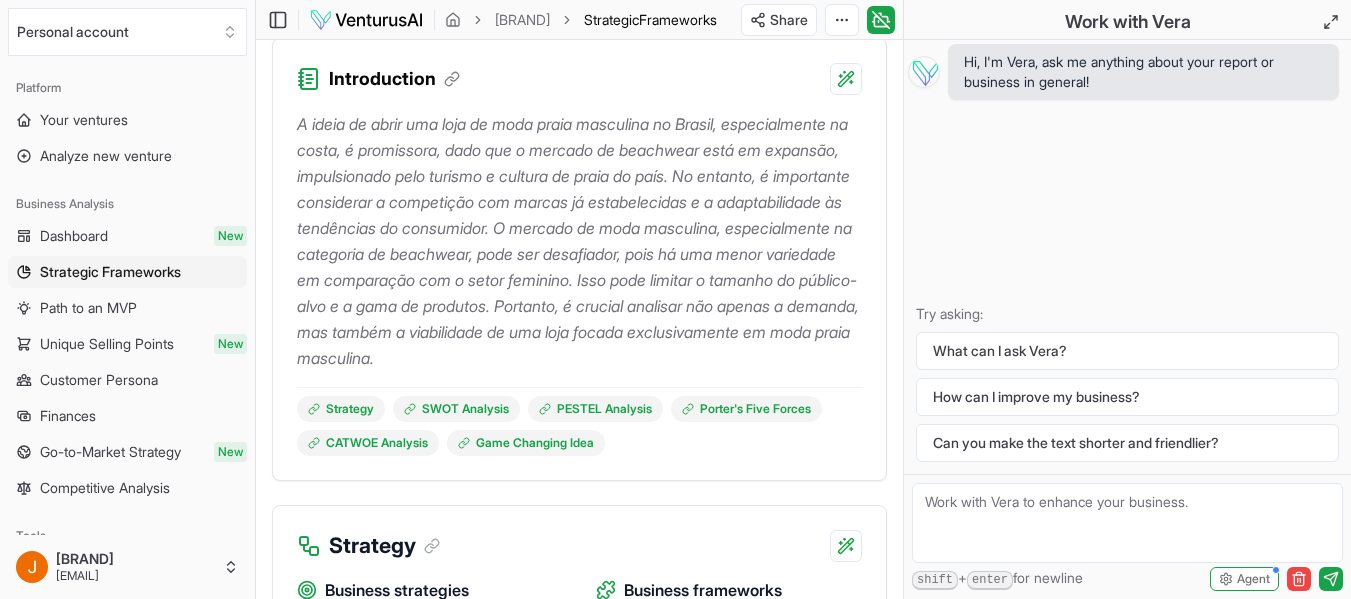 scroll, scrollTop: 198, scrollLeft: 0, axis: vertical 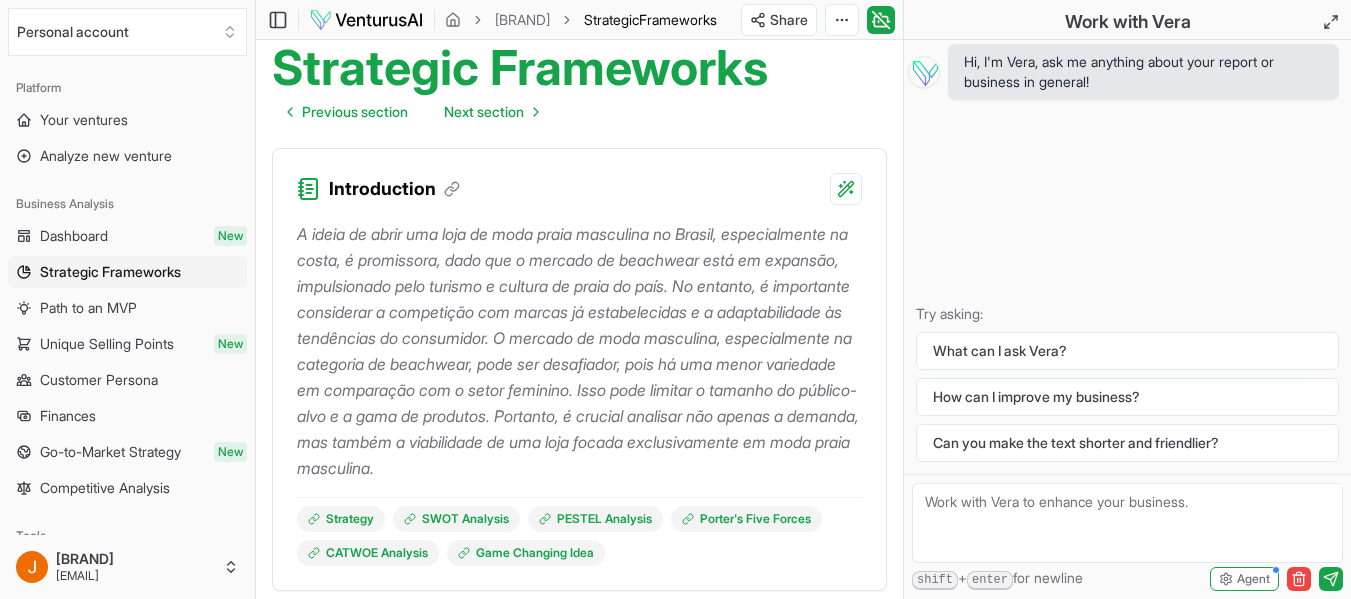click on "A ideia de abrir uma loja de moda praia masculina no Brasil, especialmente na costa, é promissora, dado que o mercado de beachwear está em expansão, impulsionado pelo turismo e cultura de praia do país. No entanto, é importante considerar a competição com marcas já estabelecidas e a adaptabilidade às tendências do consumidor.
O mercado de moda masculina, especialmente na categoria de beachwear, pode ser desafiador, pois há uma menor variedade em comparação com o setor feminino. Isso pode limitar o tamanho do público-alvo e a gama de produtos. Portanto, é crucial analisar não apenas a demanda, mas também a viabilidade de uma loja focada exclusivamente em moda praia masculina." at bounding box center [579, 351] 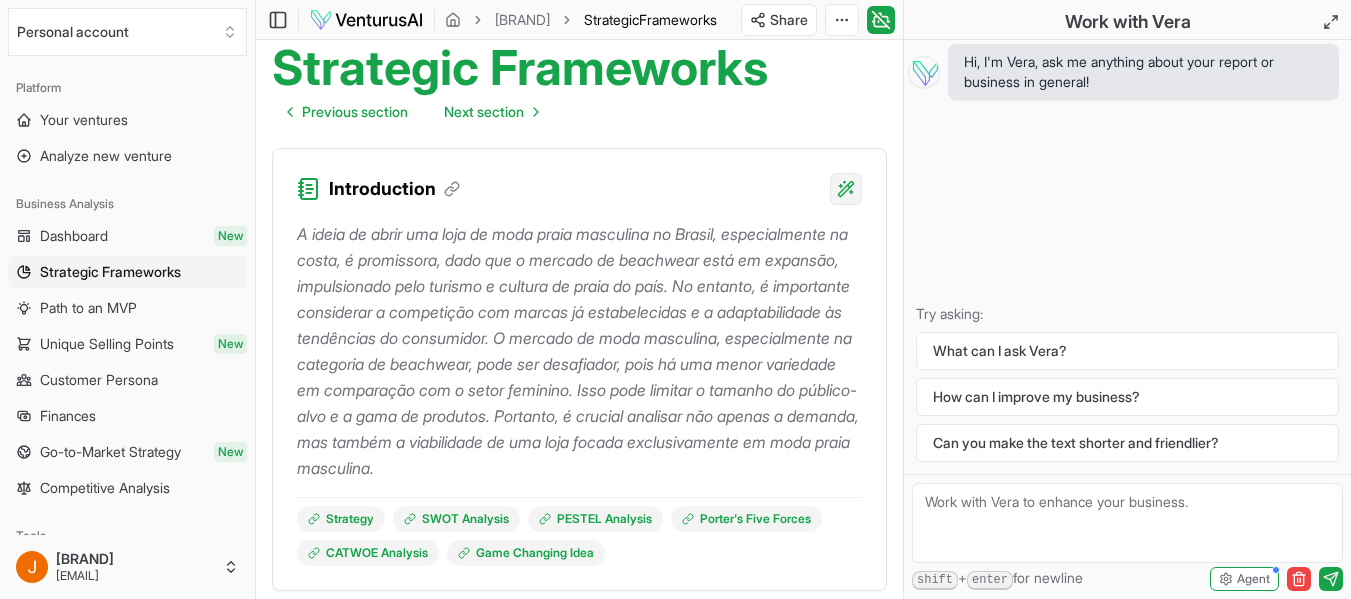 click on "We value your privacy We use cookies to enhance your browsing experience, serve personalized ads or content, and analyze our traffic. By clicking "Accept All", you consent to our use of cookies. Customize    Accept All Customize Consent Preferences   We use cookies to help you navigate efficiently and perform certain functions. You will find detailed information about all cookies under each consent category below. The cookies that are categorized as "Necessary" are stored on your browser as they are essential for enabling the basic functionalities of the site. ...  Show more Necessary Always Active Necessary cookies are required to enable the basic features of this site, such as providing secure log-in or adjusting your consent preferences. These cookies do not store any personally identifiable data. Cookie cookieyes-consent Duration 1 year Description Cookie __cf_bm Duration 1 hour Description This cookie, set by Cloudflare, is used to support Cloudflare Bot Management.  Cookie _cfuvid Duration session lidc" at bounding box center (675, 101) 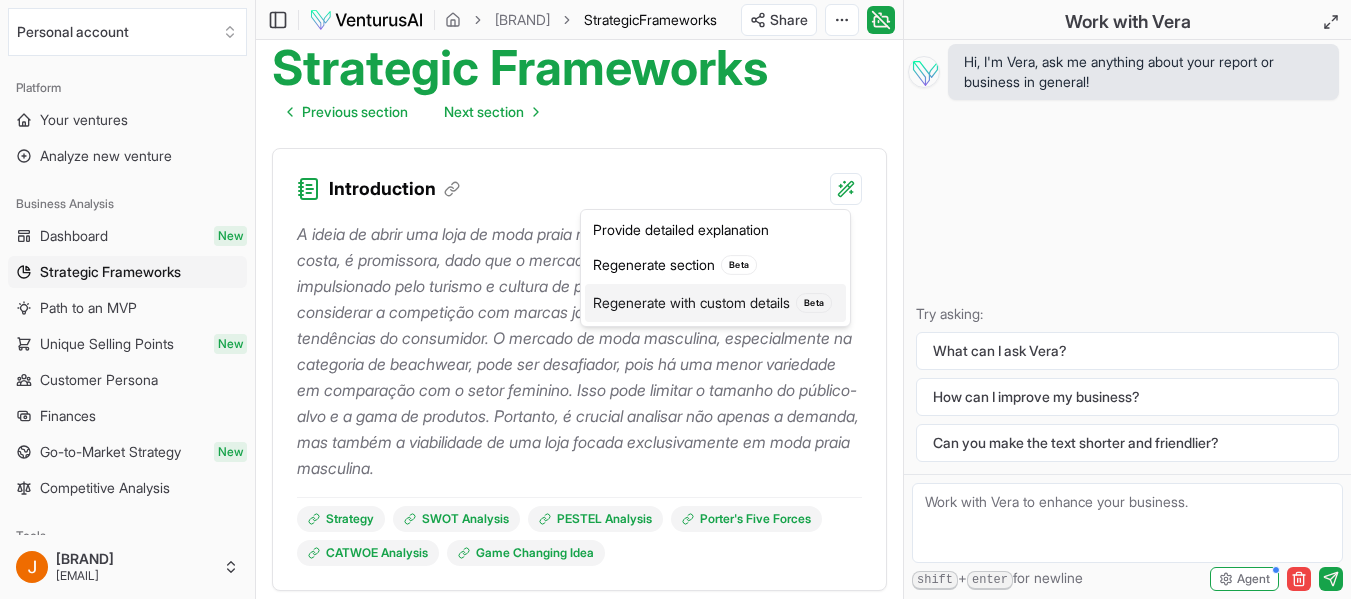 click on "Regenerate with custom details   Beta" at bounding box center [715, 303] 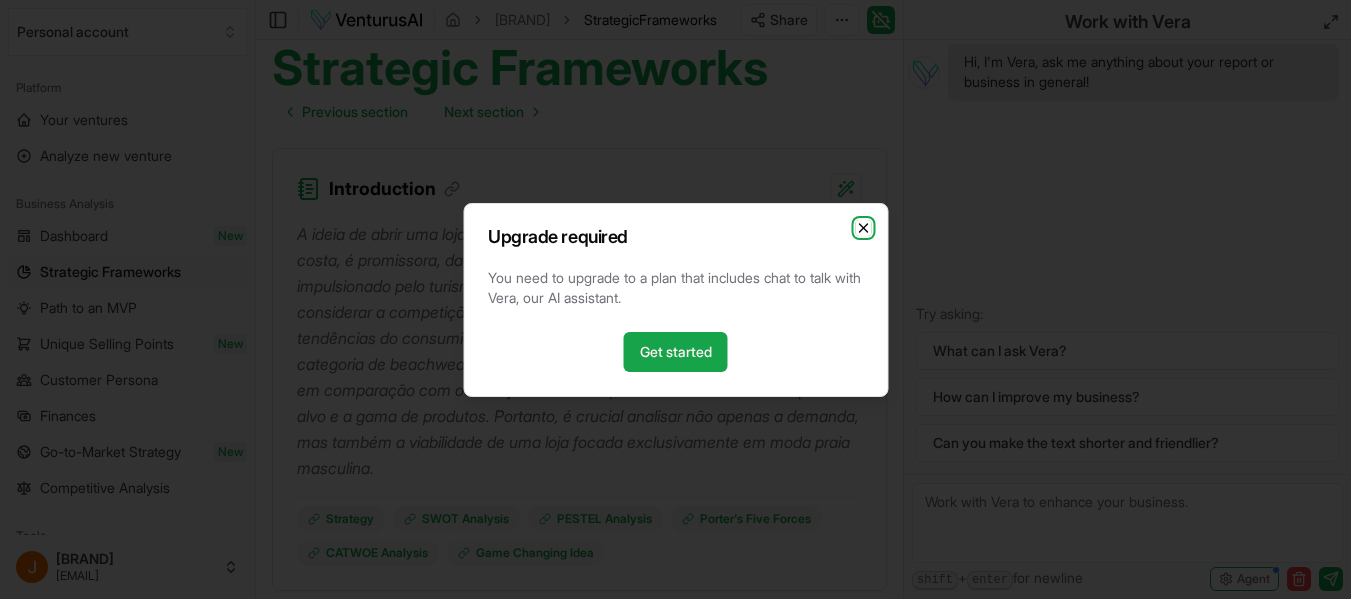 click 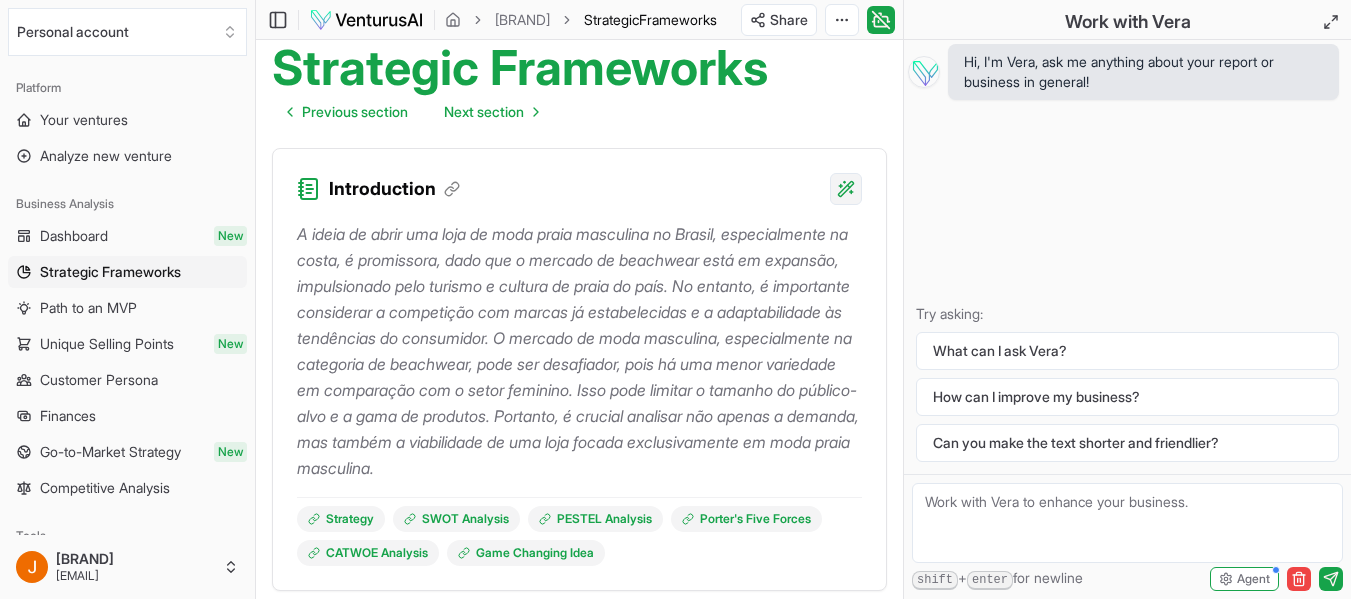 click on "We value your privacy We use cookies to enhance your browsing experience, serve personalized ads or content, and analyze our traffic. By clicking "Accept All", you consent to our use of cookies. Customize    Accept All Customize Consent Preferences   We use cookies to help you navigate efficiently and perform certain functions. You will find detailed information about all cookies under each consent category below. The cookies that are categorized as "Necessary" are stored on your browser as they are essential for enabling the basic functionalities of the site. ...  Show more Necessary Always Active Necessary cookies are required to enable the basic features of this site, such as providing secure log-in or adjusting your consent preferences. These cookies do not store any personally identifiable data. Cookie cookieyes-consent Duration 1 year Description Cookie __cf_bm Duration 1 hour Description This cookie, set by Cloudflare, is used to support Cloudflare Bot Management.  Cookie _cfuvid Duration session lidc" at bounding box center (675, 101) 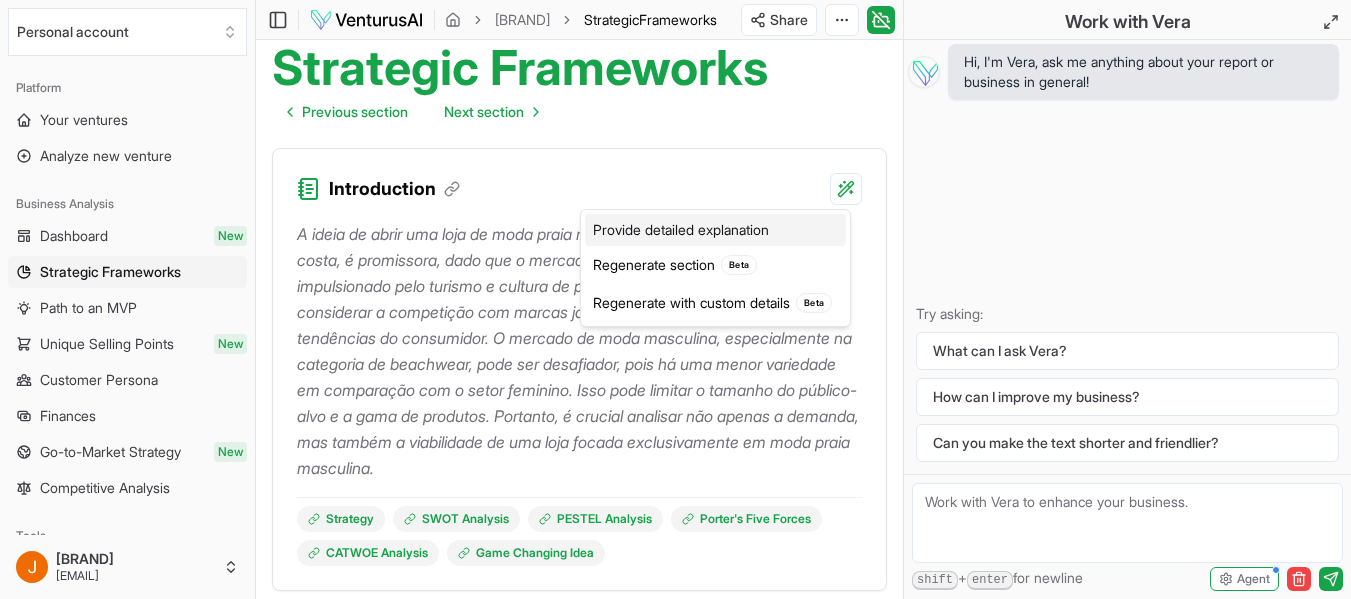 click on "Provide detailed explanation" at bounding box center (715, 230) 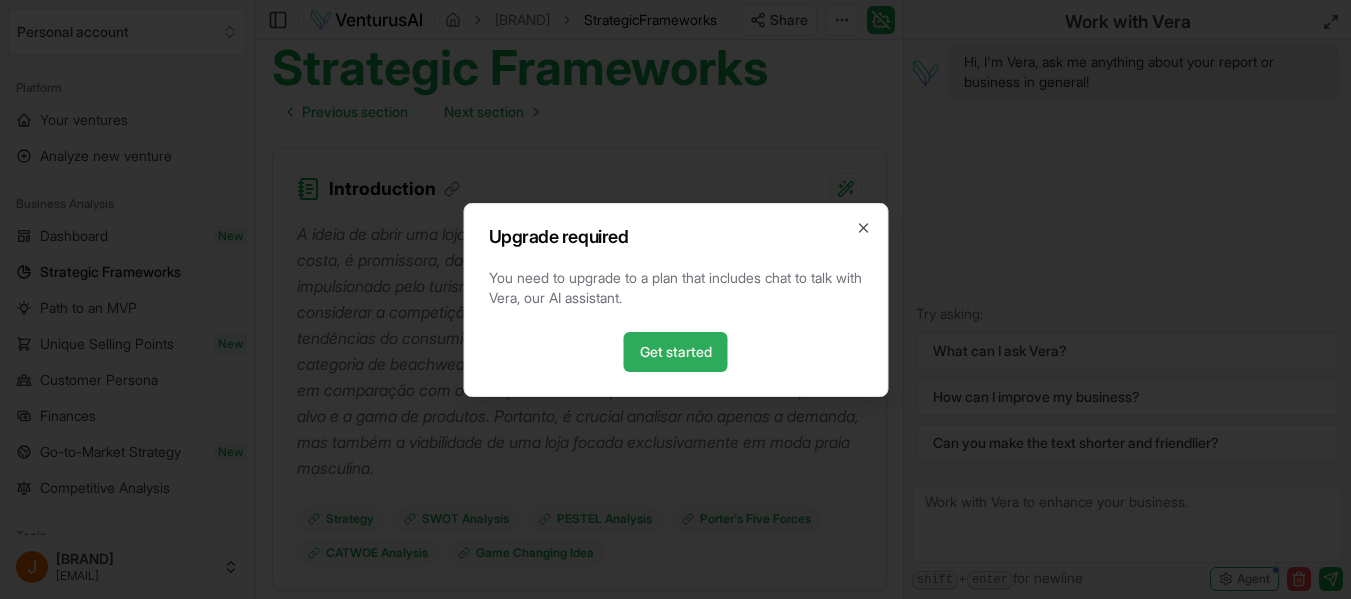 click on "Get started" at bounding box center (676, 352) 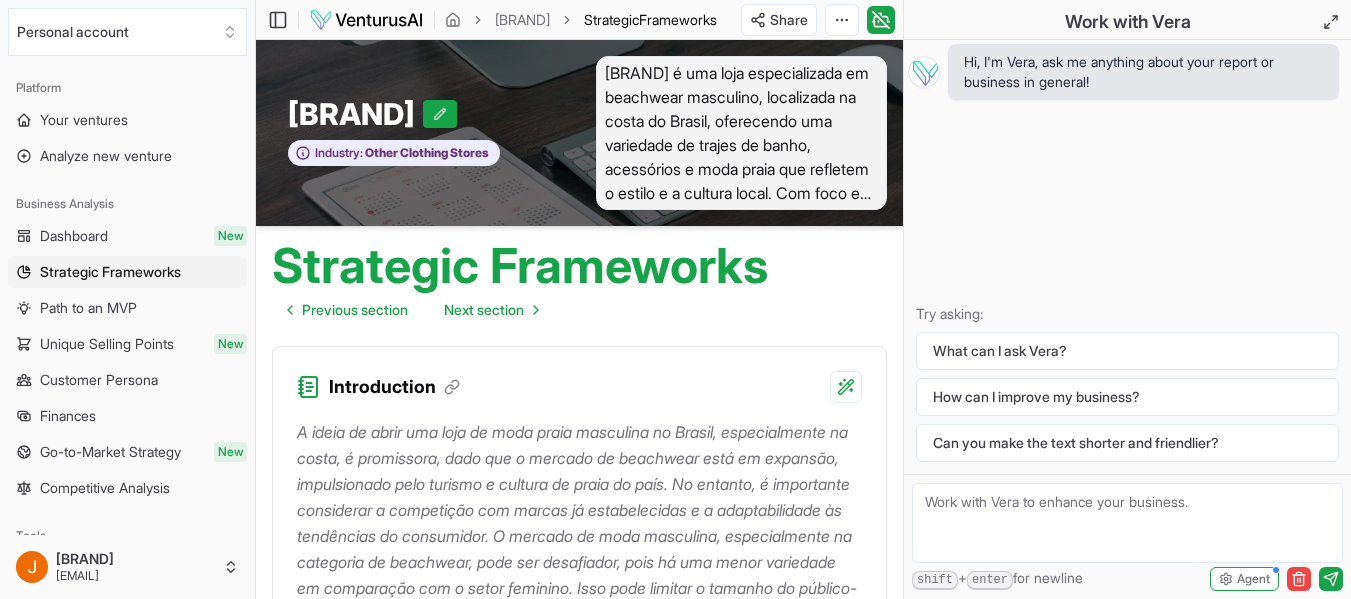 scroll, scrollTop: 198, scrollLeft: 0, axis: vertical 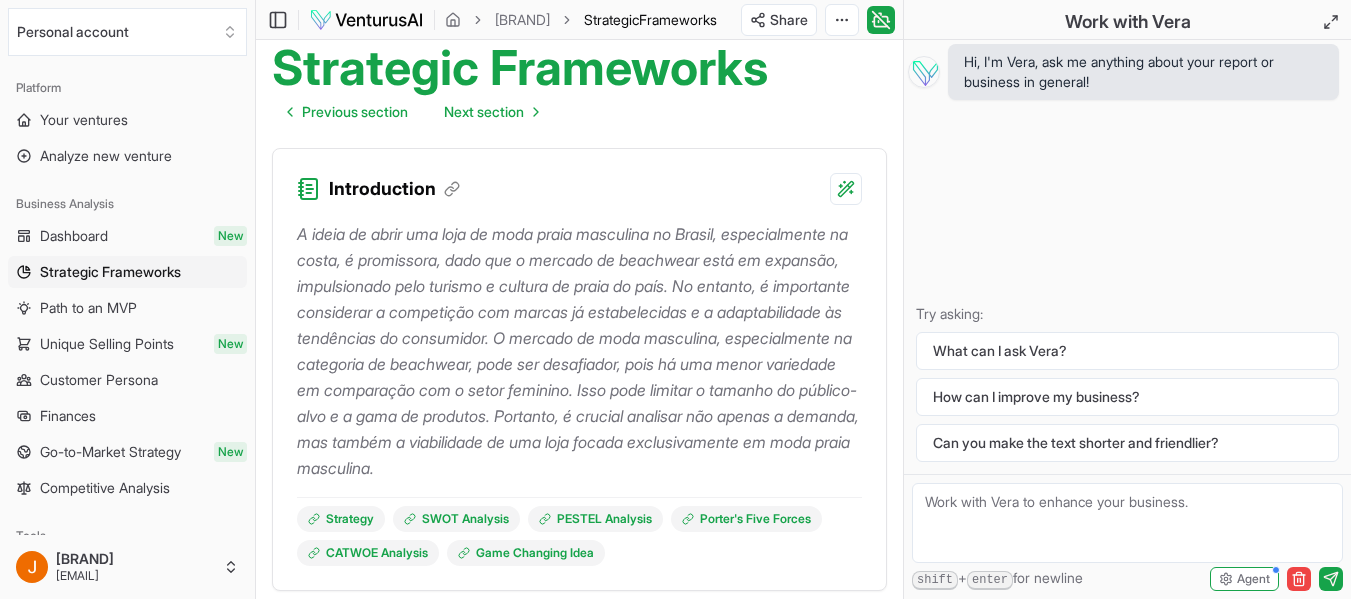 click on "A ideia de abrir uma loja de moda praia masculina no Brasil, especialmente na costa, é promissora, dado que o mercado de beachwear está em expansão, impulsionado pelo turismo e cultura de praia do país. No entanto, é importante considerar a competição com marcas já estabelecidas e a adaptabilidade às tendências do consumidor.
O mercado de moda masculina, especialmente na categoria de beachwear, pode ser desafiador, pois há uma menor variedade em comparação com o setor feminino. Isso pode limitar o tamanho do público-alvo e a gama de produtos. Portanto, é crucial analisar não apenas a demanda, mas também a viabilidade de uma loja focada exclusivamente em moda praia masculina." at bounding box center [579, 351] 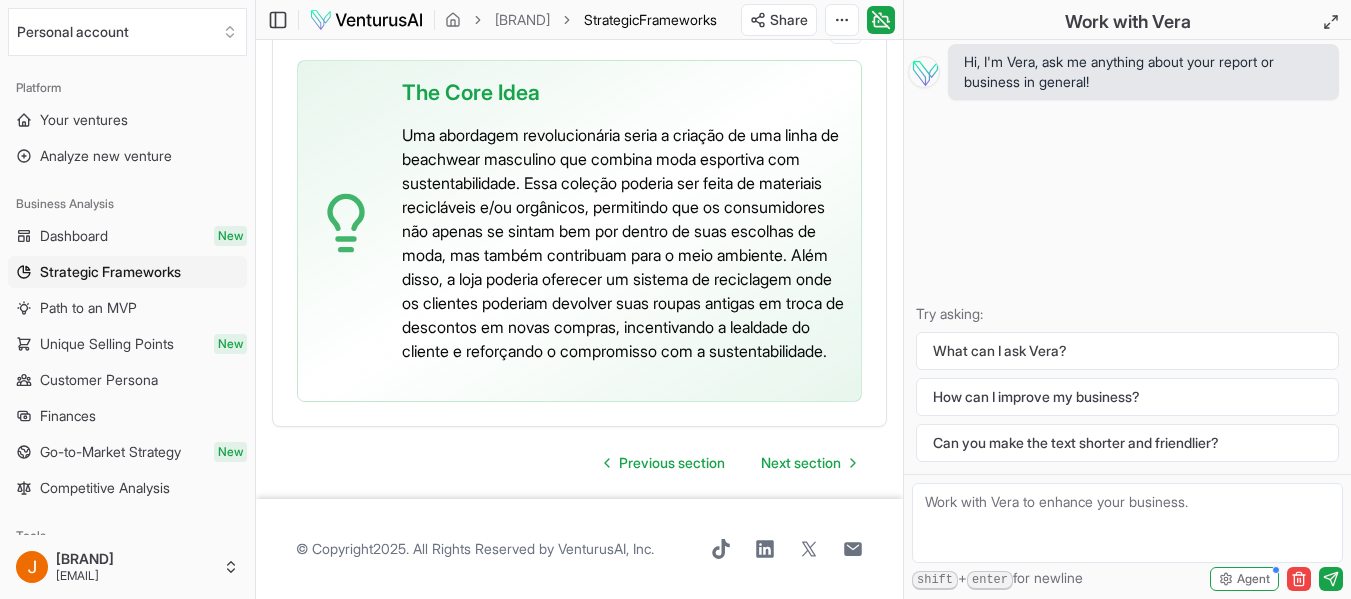 scroll, scrollTop: 5965, scrollLeft: 0, axis: vertical 